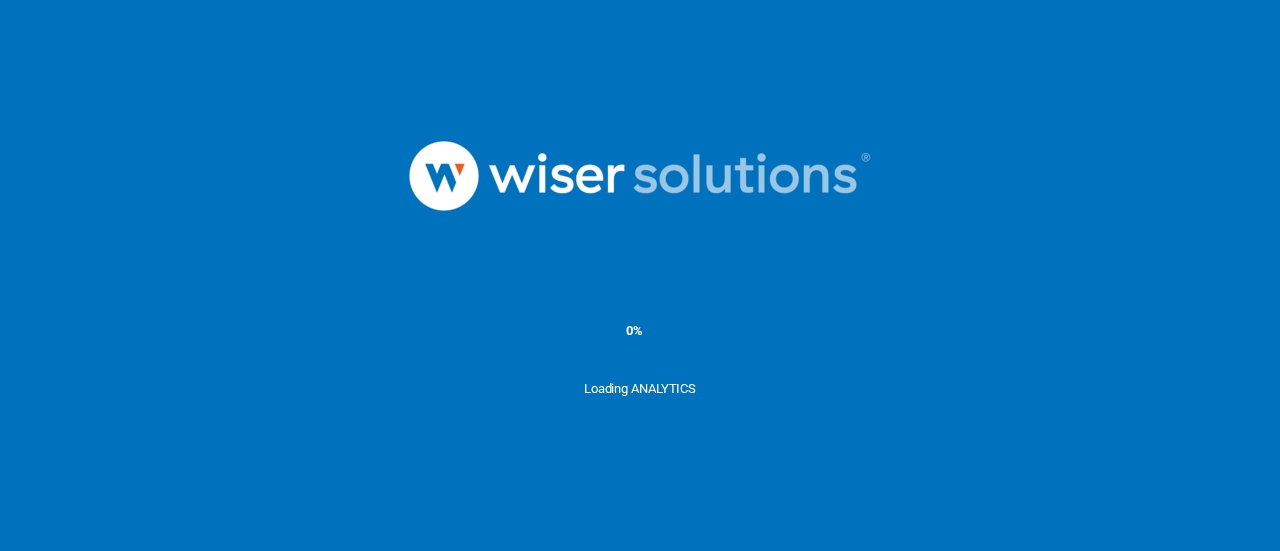 scroll, scrollTop: 0, scrollLeft: 0, axis: both 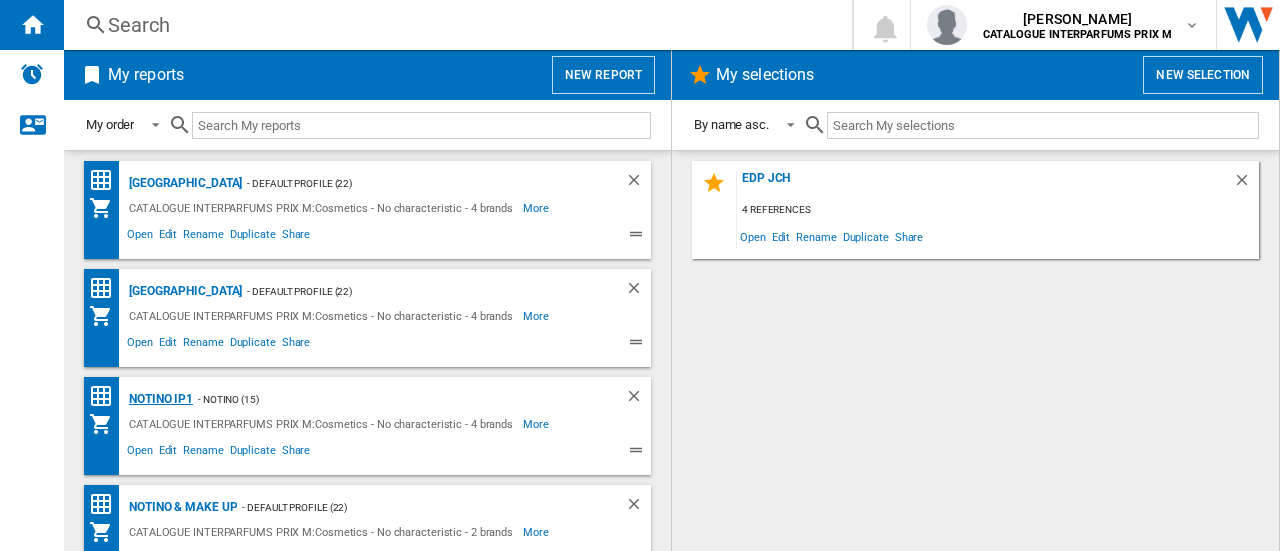 click on "Notino IP1" 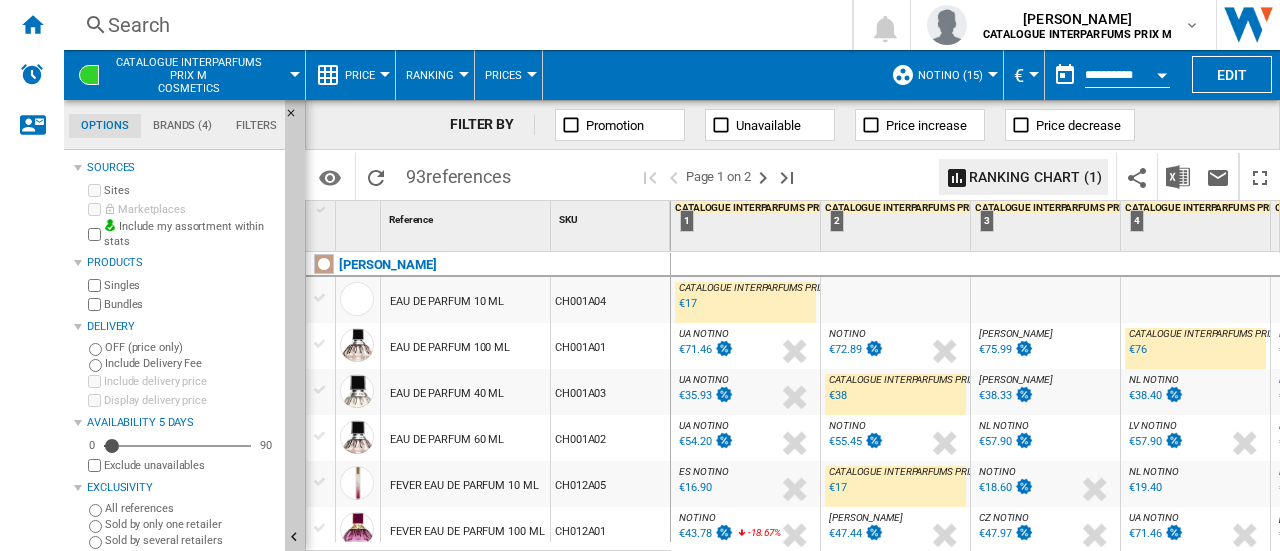 click at bounding box center (1162, 72) 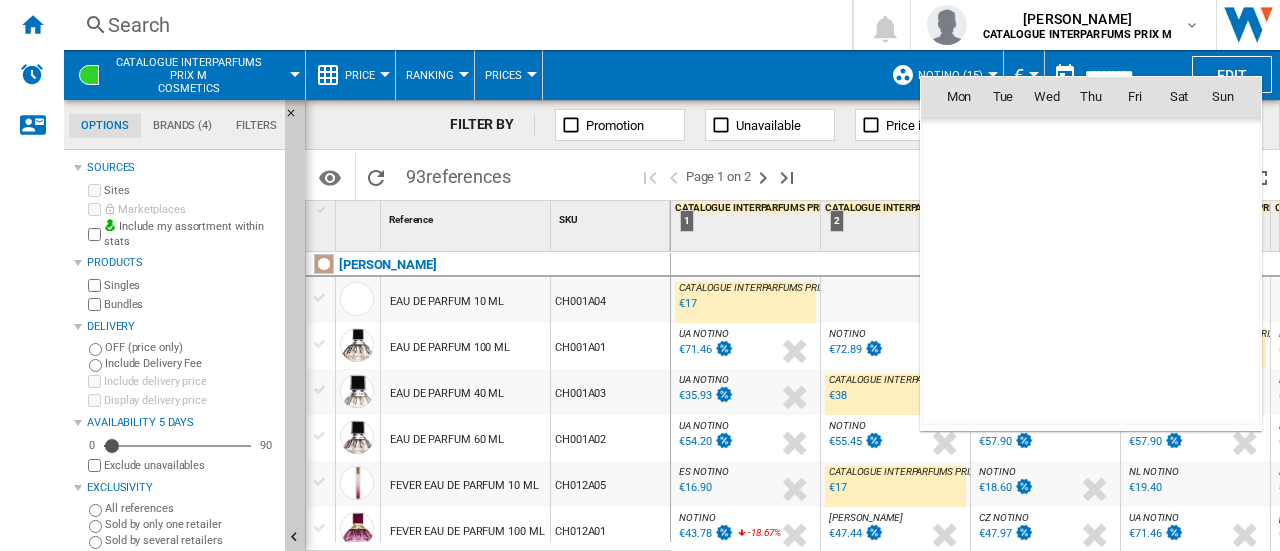 scroll, scrollTop: 9540, scrollLeft: 0, axis: vertical 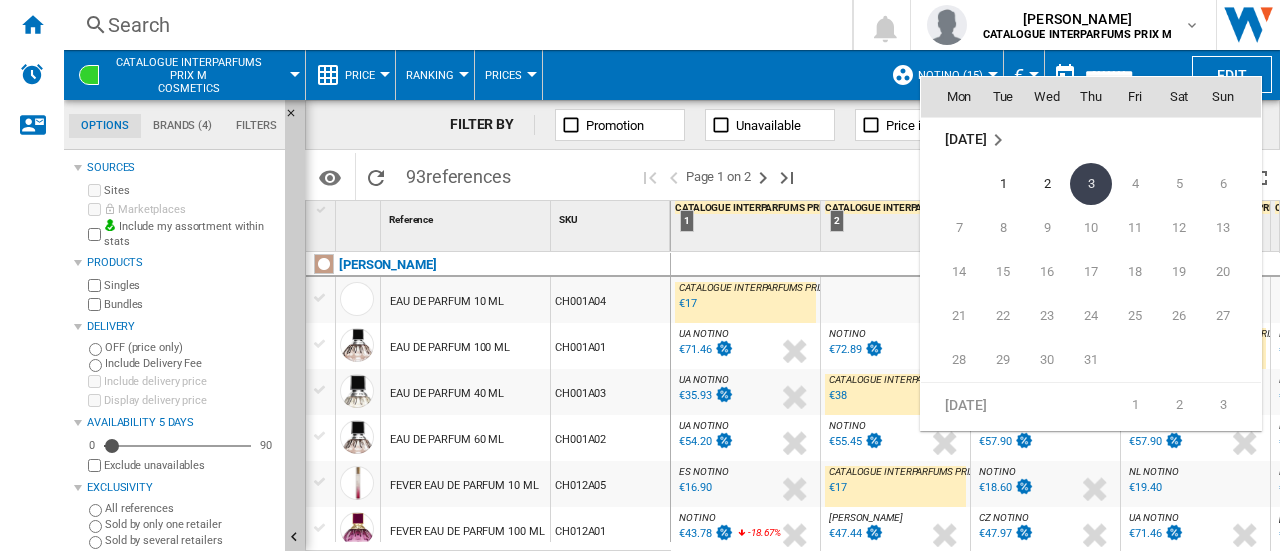 click on "[DATE]" at bounding box center (965, 139) 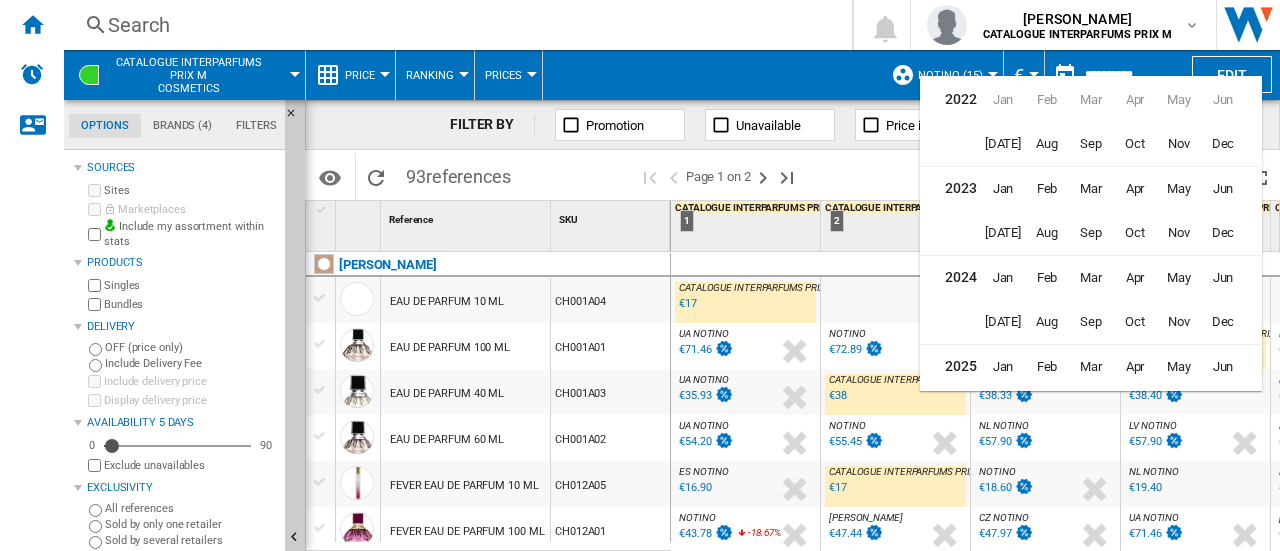 scroll, scrollTop: 47, scrollLeft: 0, axis: vertical 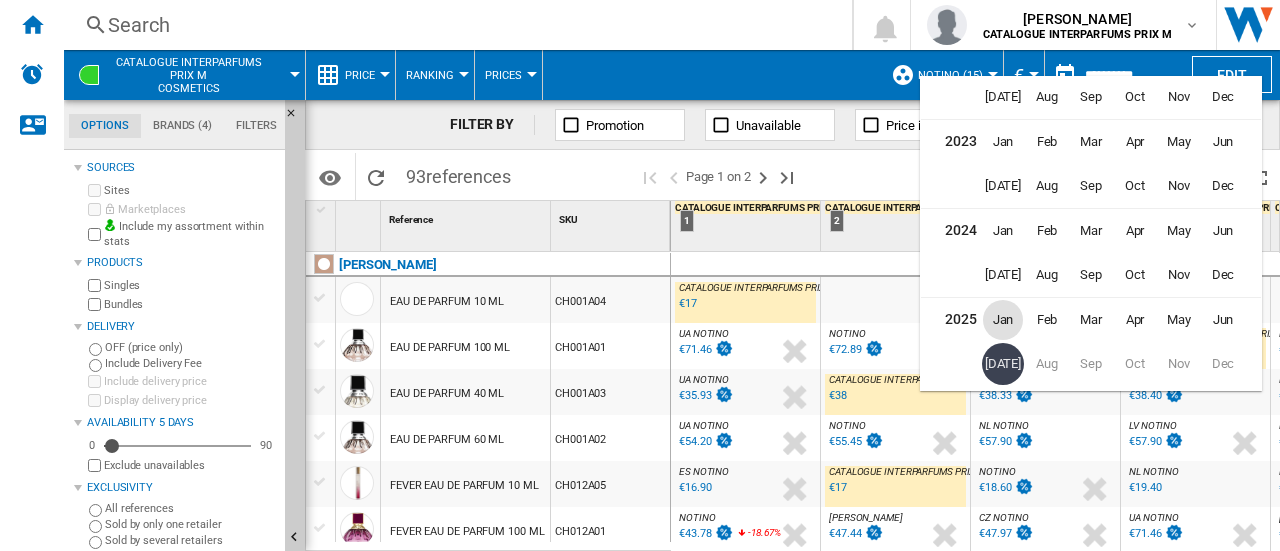 click on "Jan" at bounding box center (1003, 320) 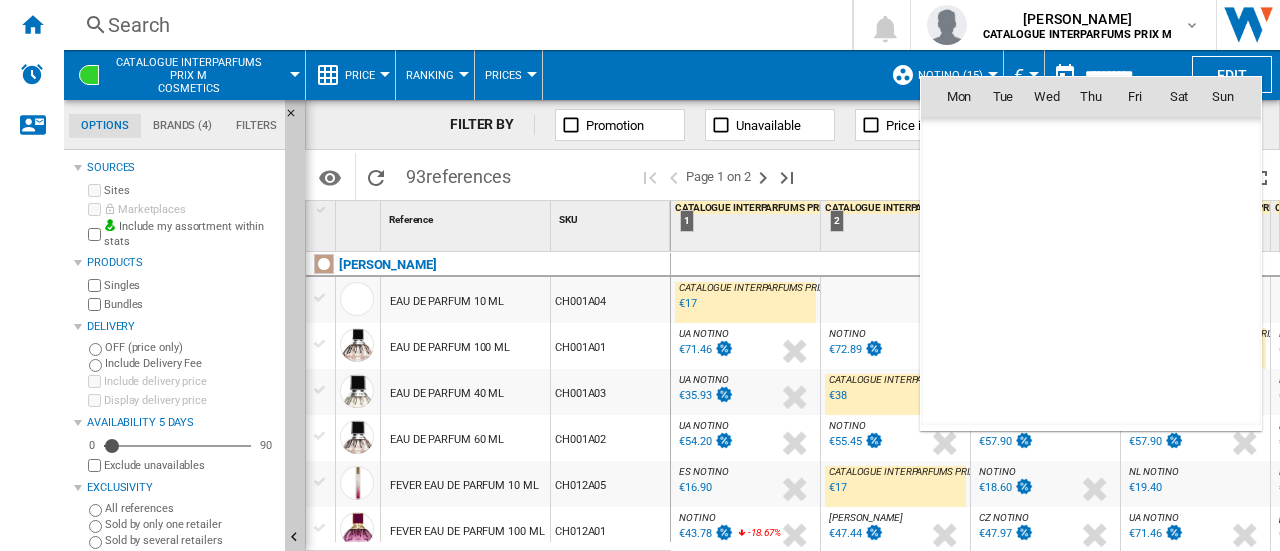 scroll, scrollTop: 7950, scrollLeft: 0, axis: vertical 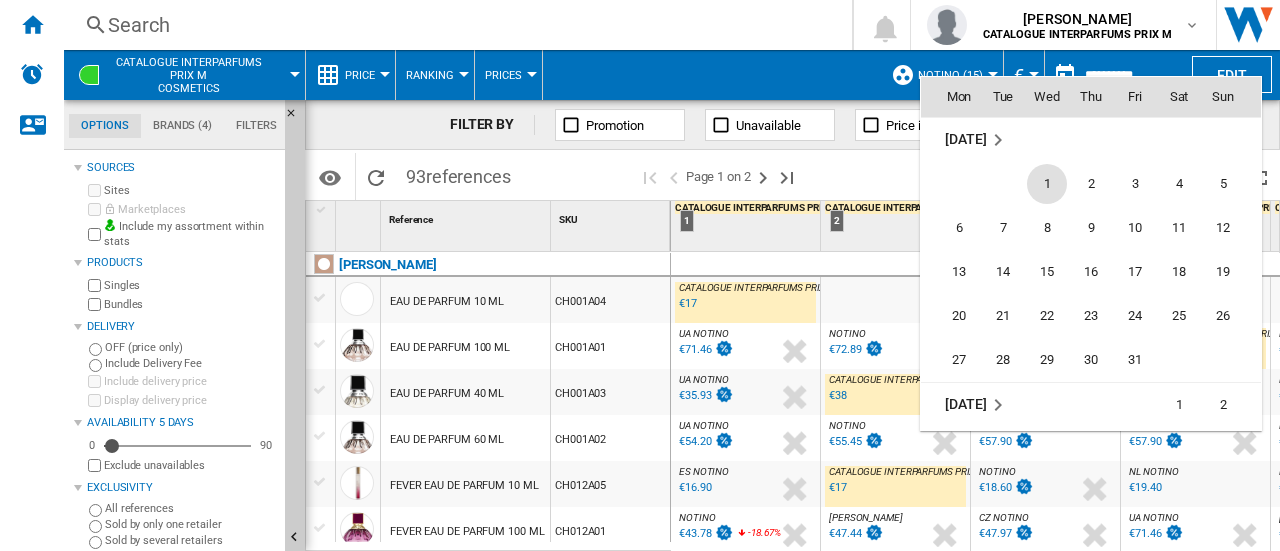 click on "1" at bounding box center [1047, 184] 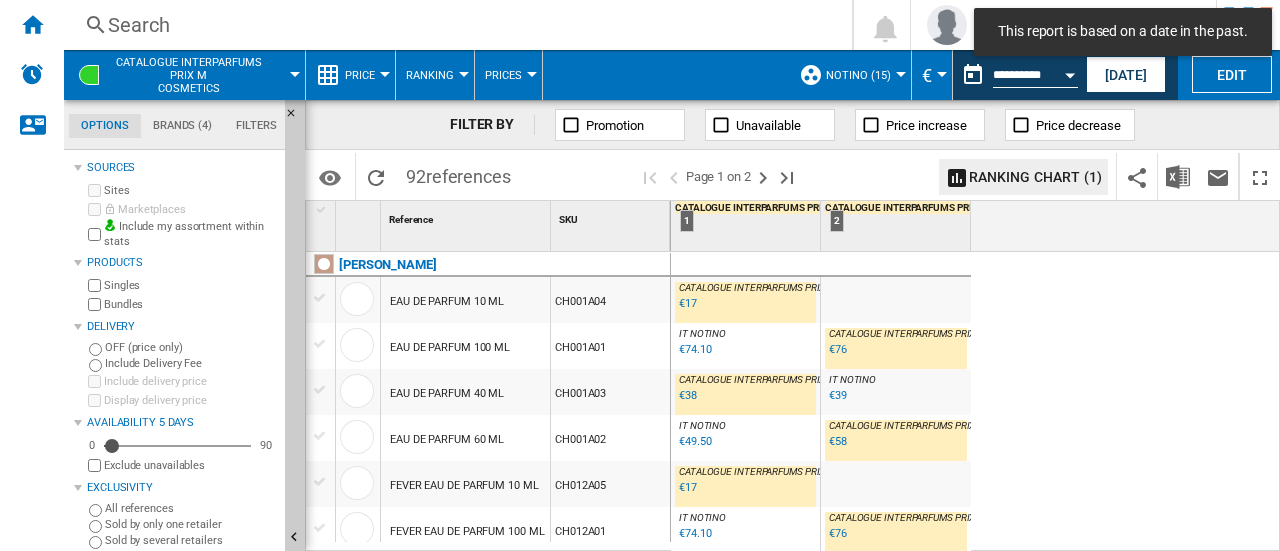 scroll, scrollTop: 100, scrollLeft: 0, axis: vertical 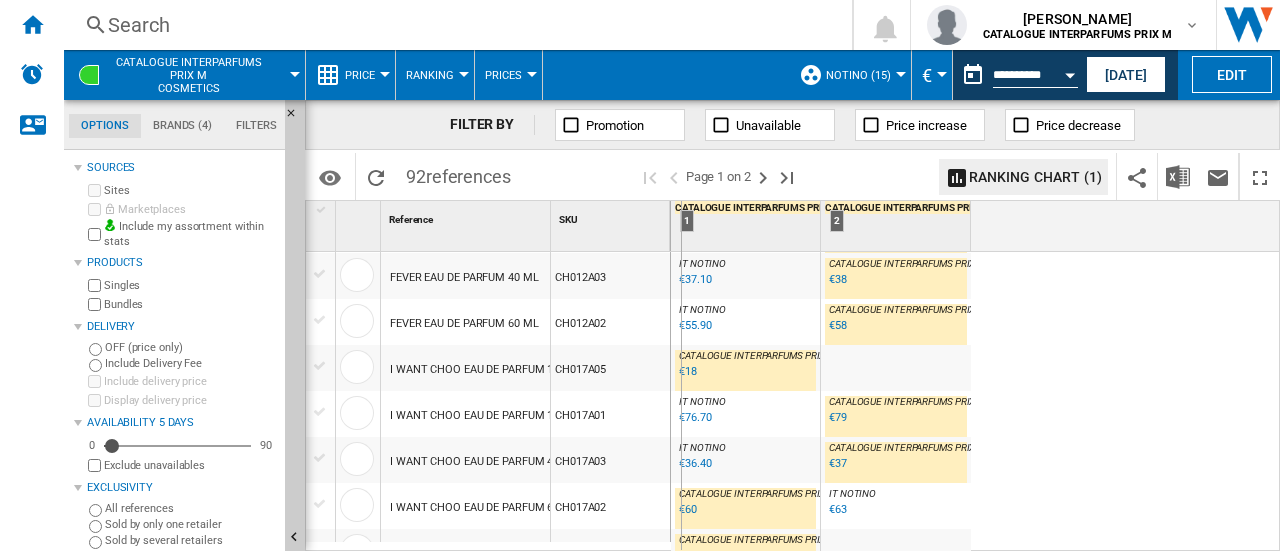 drag, startPoint x: 550, startPoint y: 230, endPoint x: 680, endPoint y: 223, distance: 130.18832 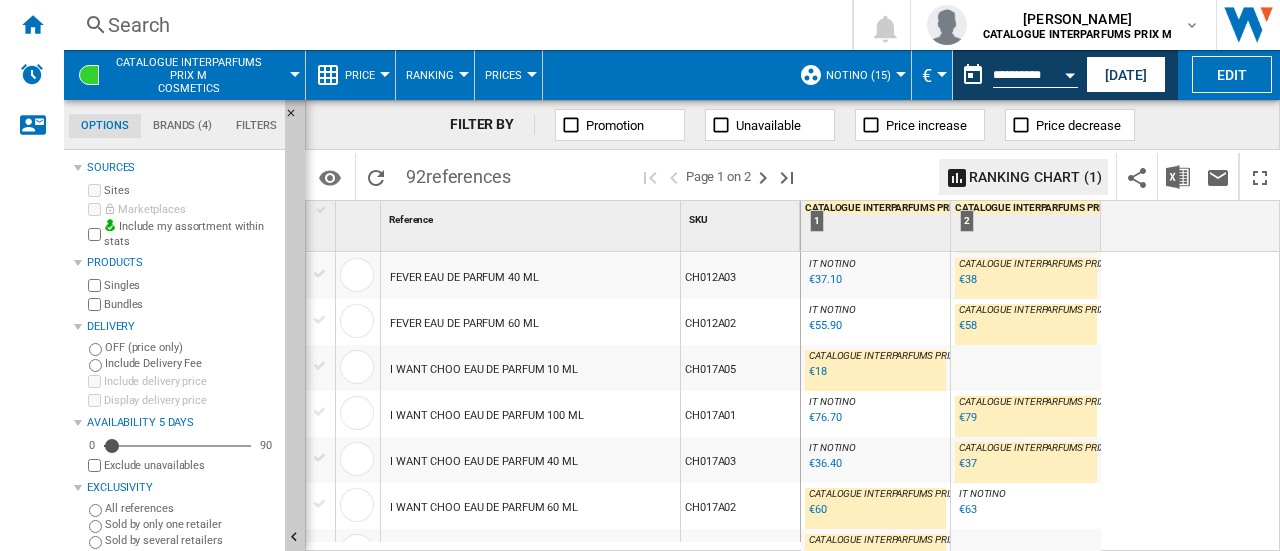 scroll, scrollTop: 400, scrollLeft: 0, axis: vertical 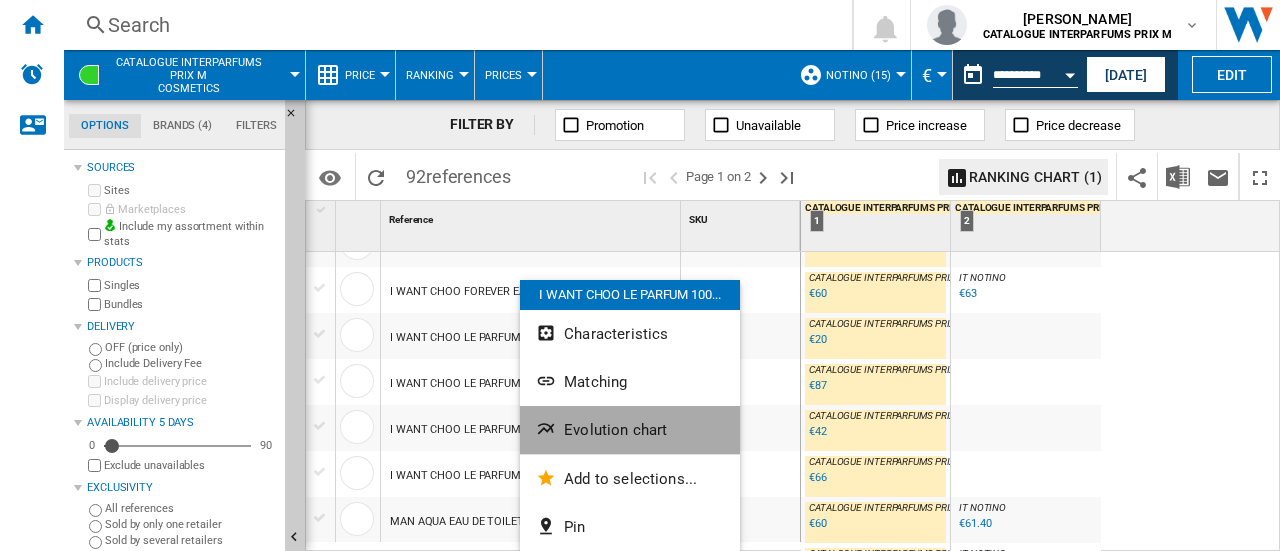 click on "Evolution chart" at bounding box center [615, 430] 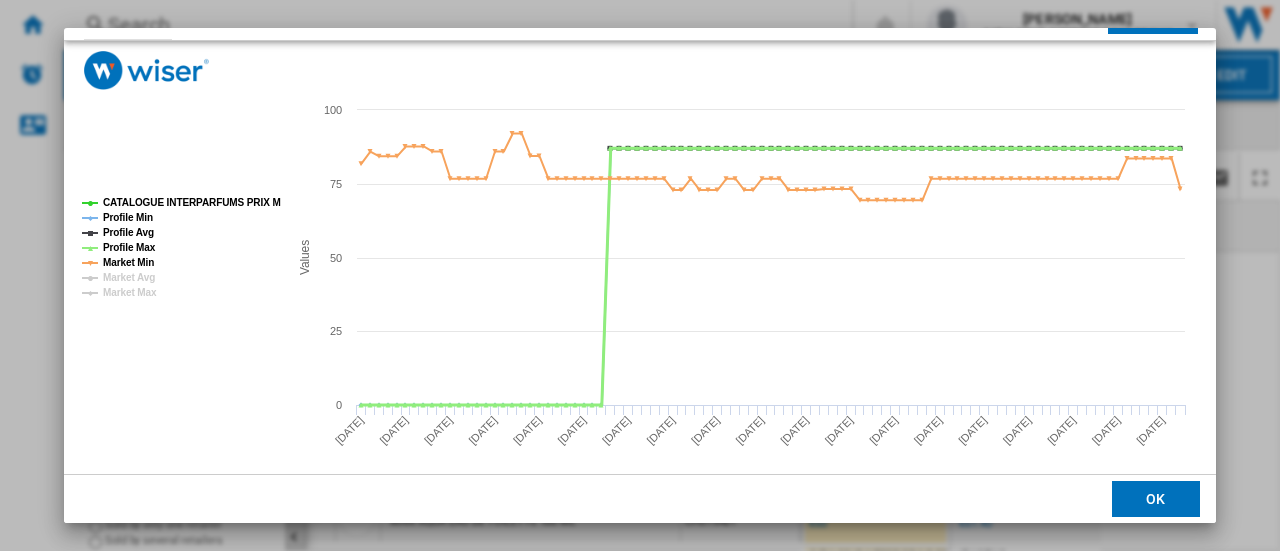 scroll, scrollTop: 148, scrollLeft: 0, axis: vertical 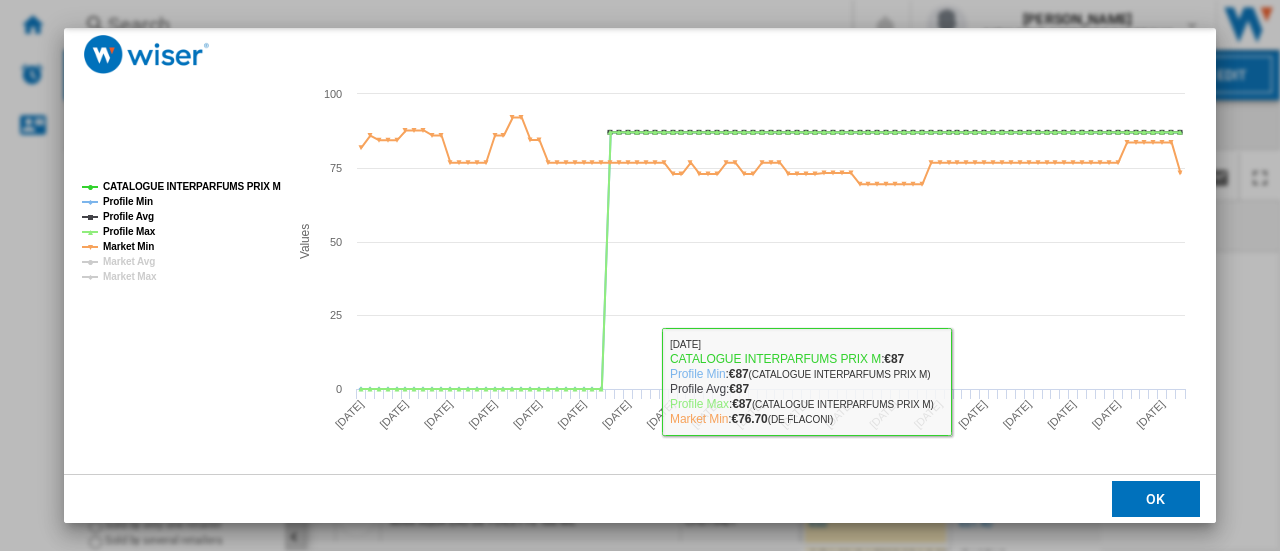 click on "OK" 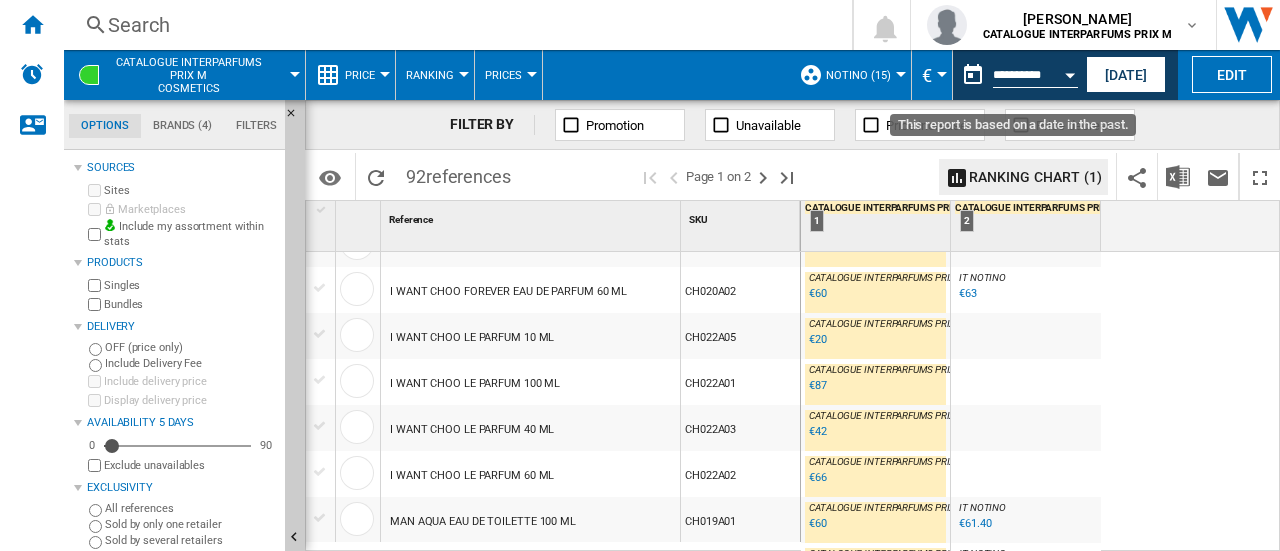 click at bounding box center (1070, 75) 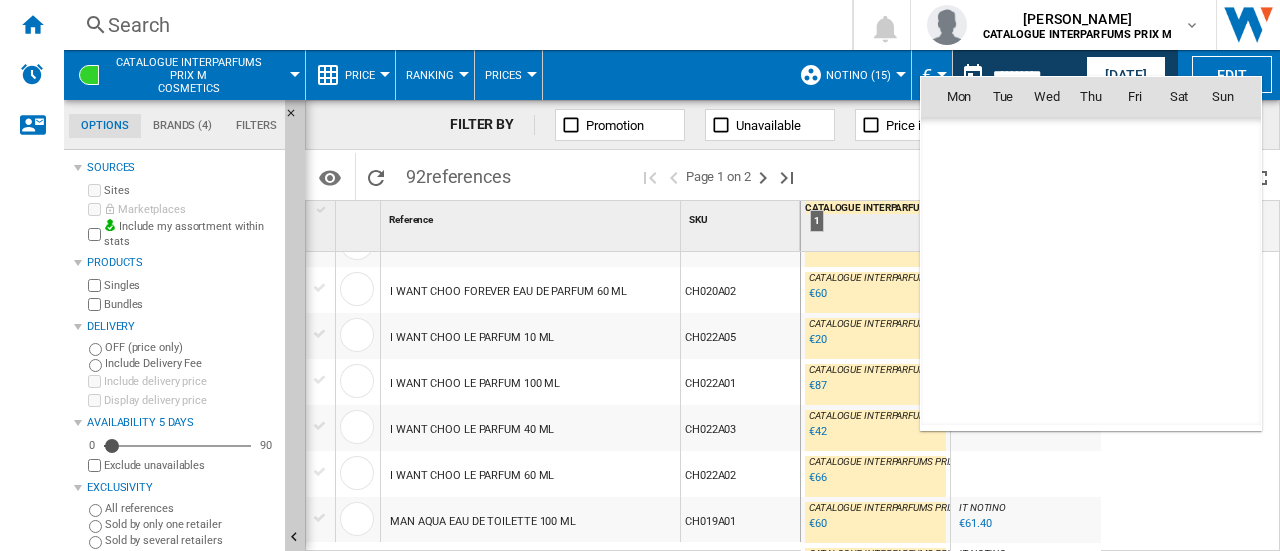 scroll, scrollTop: 7950, scrollLeft: 0, axis: vertical 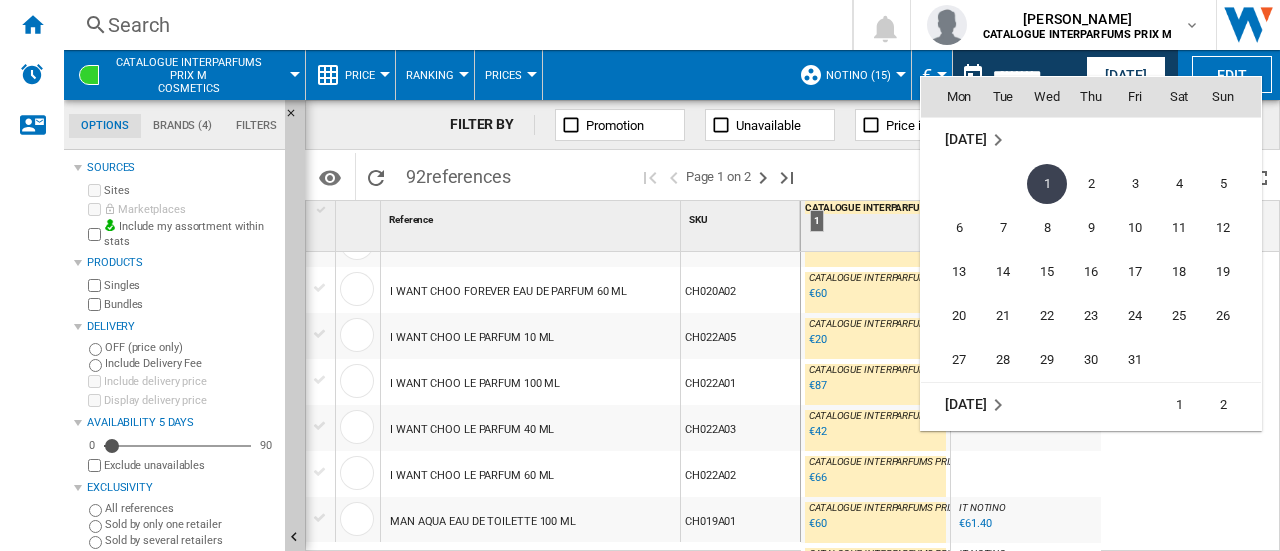 click at bounding box center (640, 275) 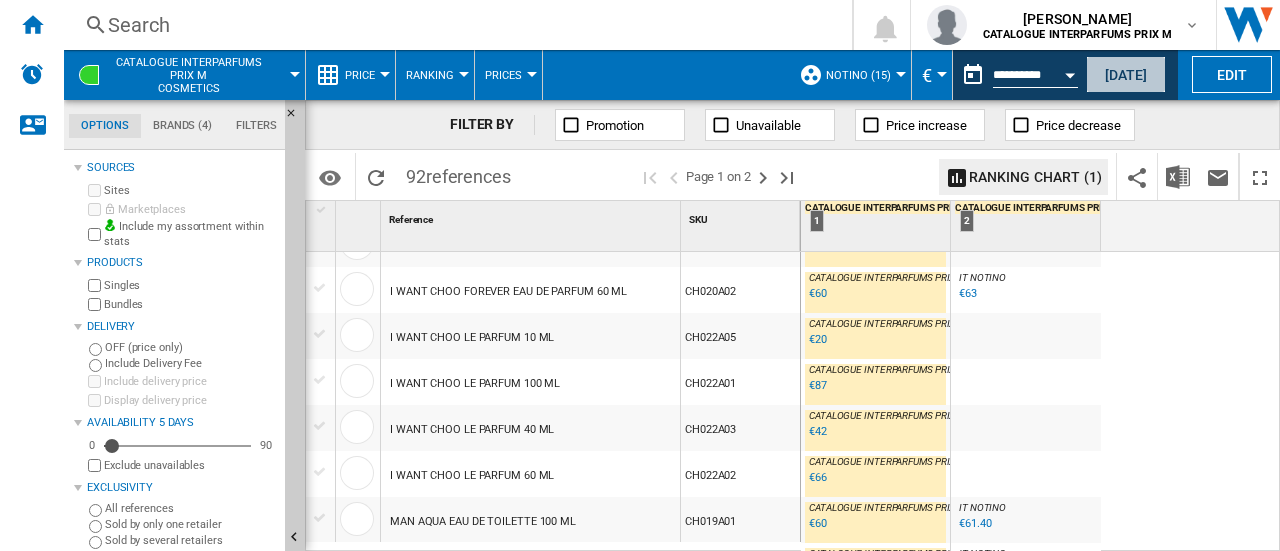 click on "[DATE]" at bounding box center (1126, 74) 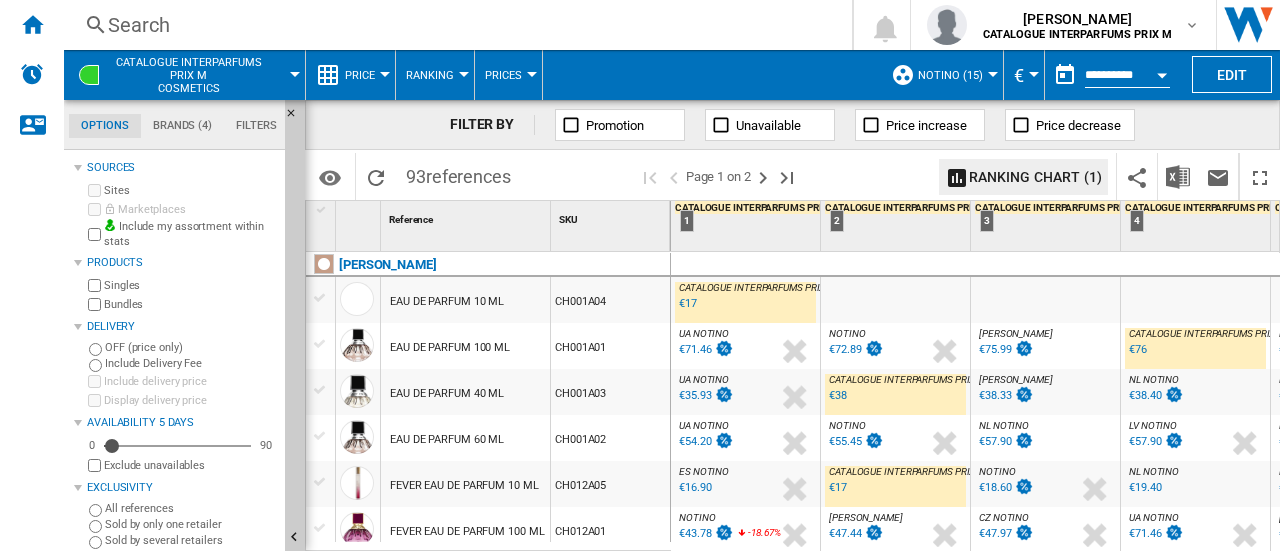 scroll, scrollTop: 200, scrollLeft: 0, axis: vertical 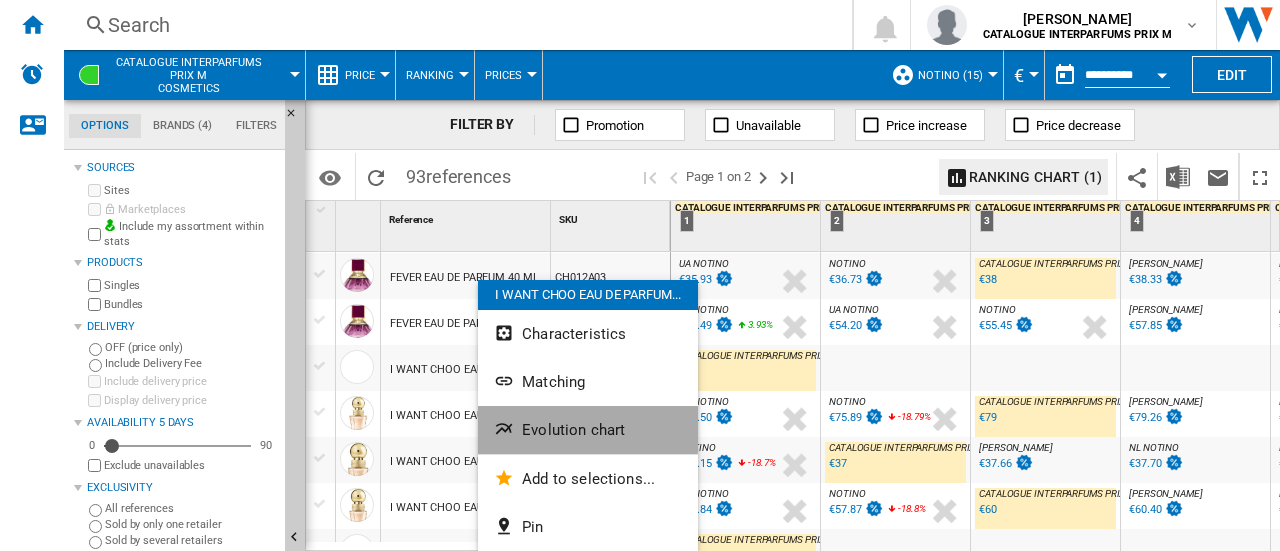 click on "Evolution chart" at bounding box center [573, 430] 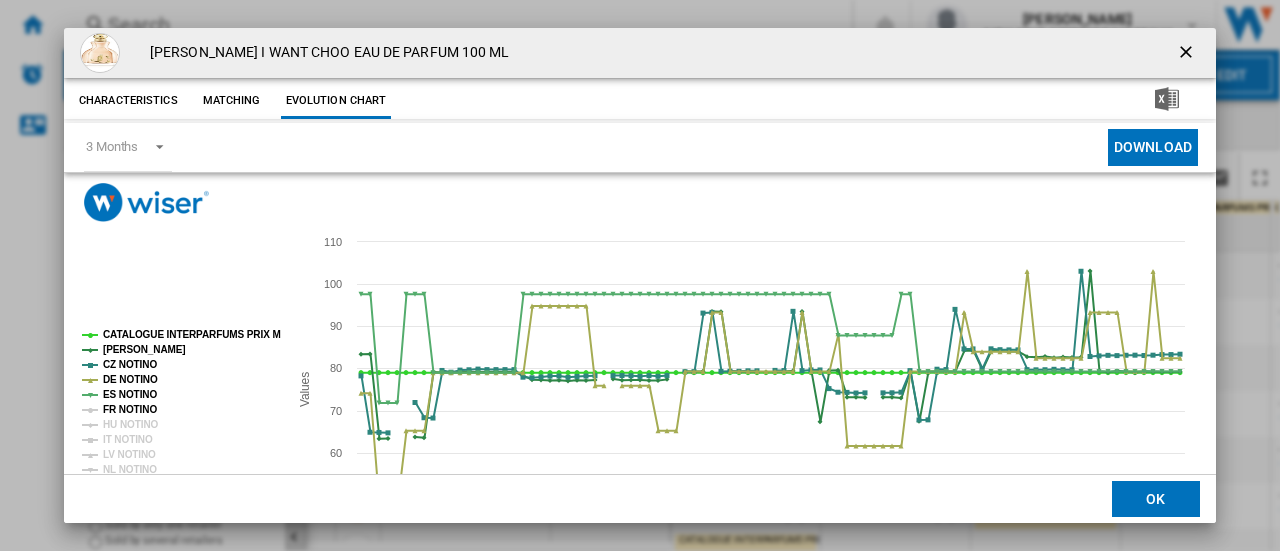 click on "FR NOTINO" 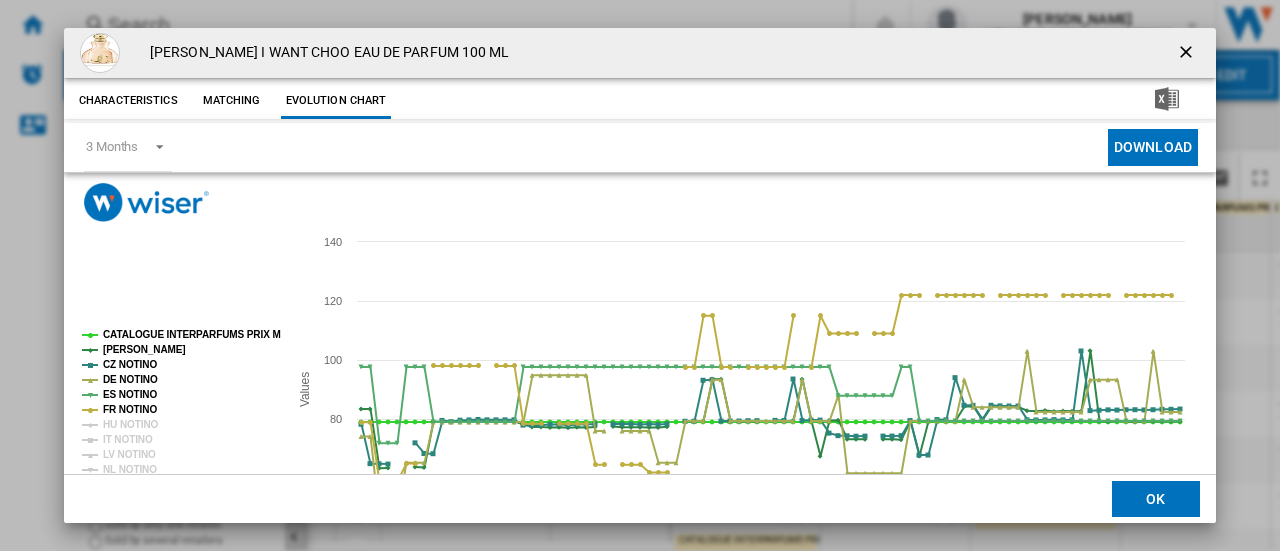 click on "FR NOTINO" 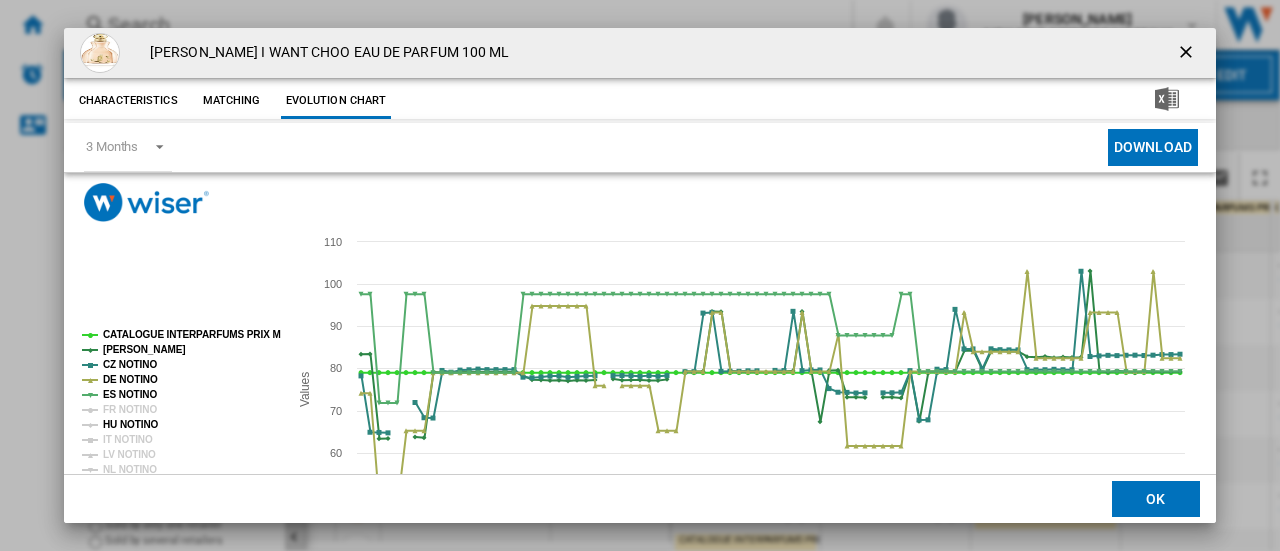 click on "HU NOTINO" 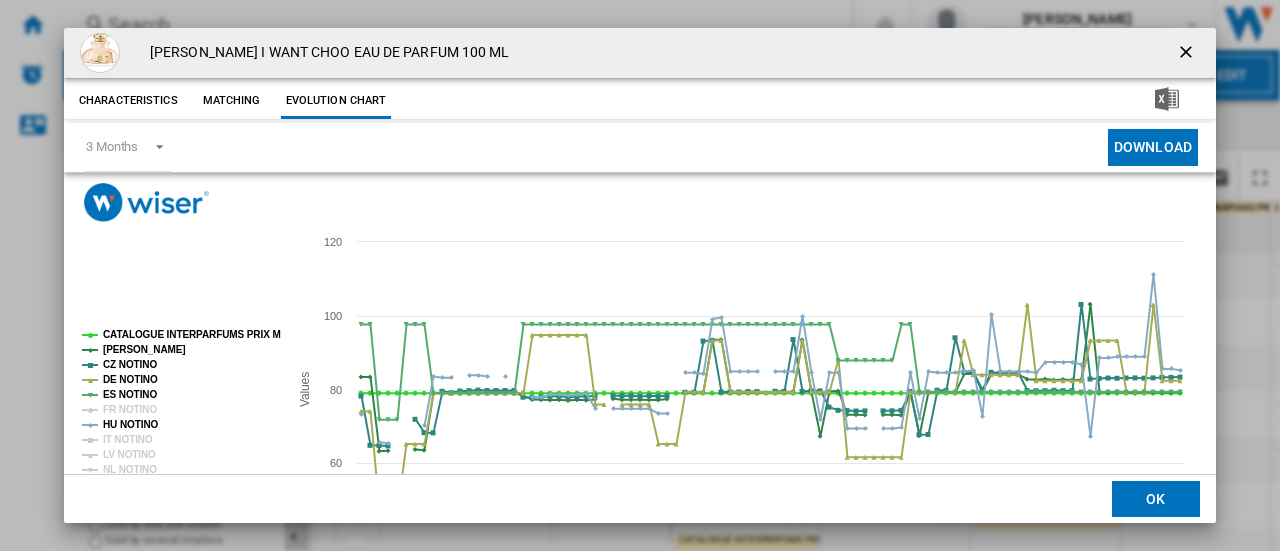 scroll, scrollTop: 100, scrollLeft: 0, axis: vertical 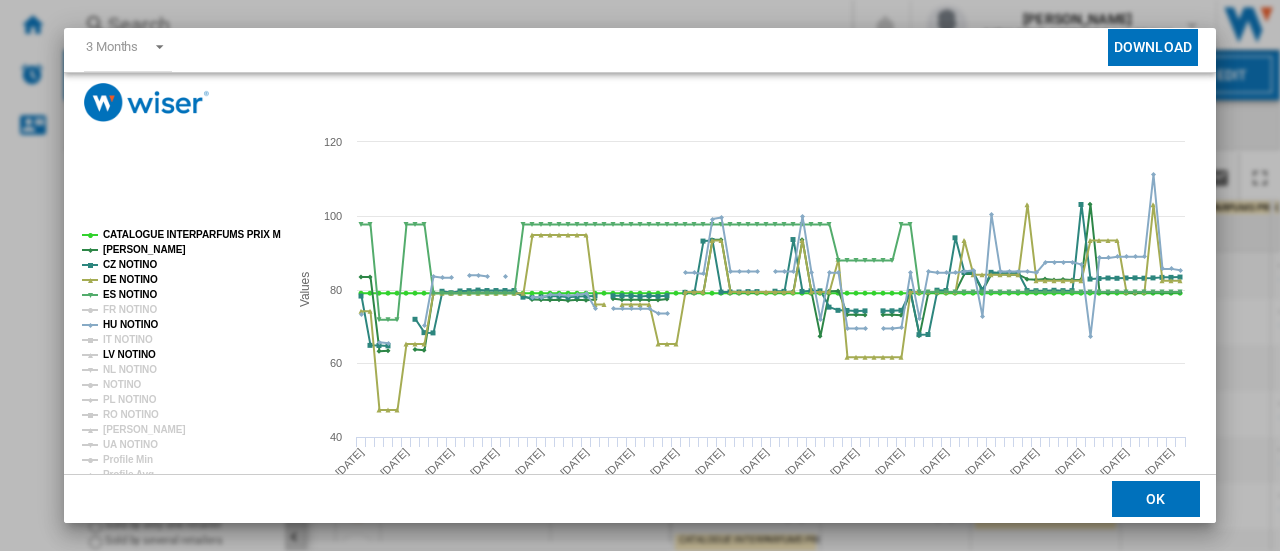 click on "LV NOTINO" 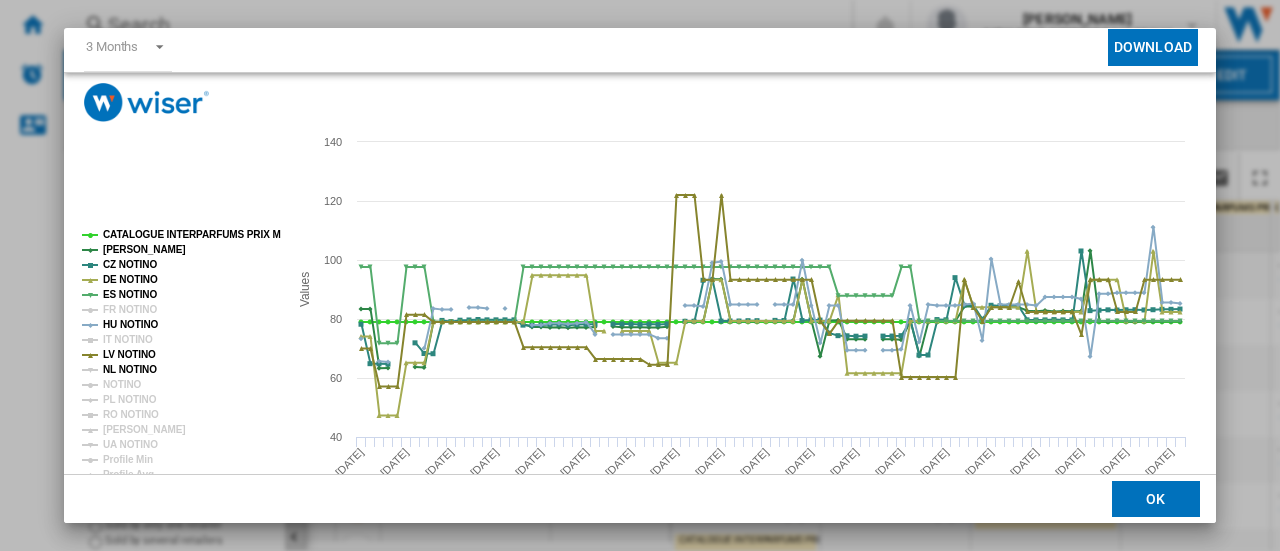 click on "NL NOTINO" 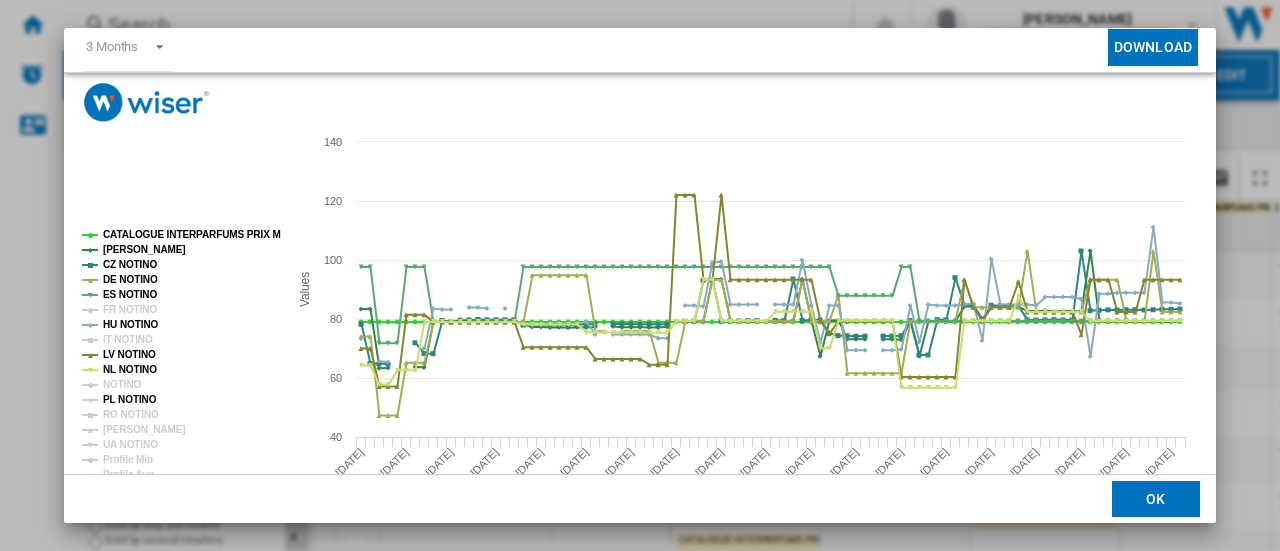 click on "PL NOTINO" 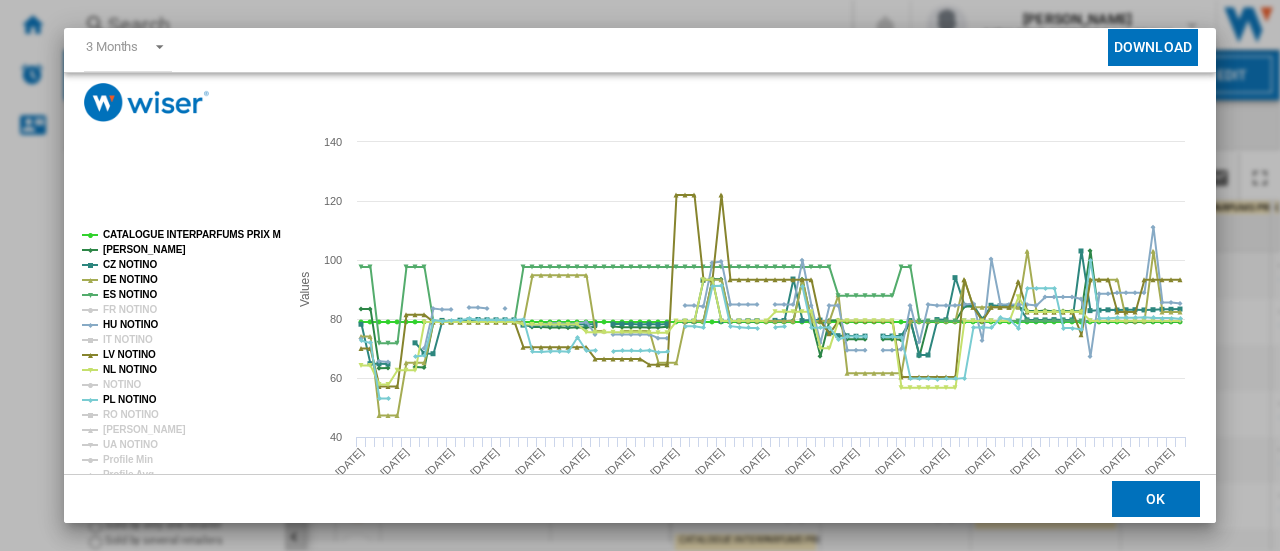 scroll, scrollTop: 148, scrollLeft: 0, axis: vertical 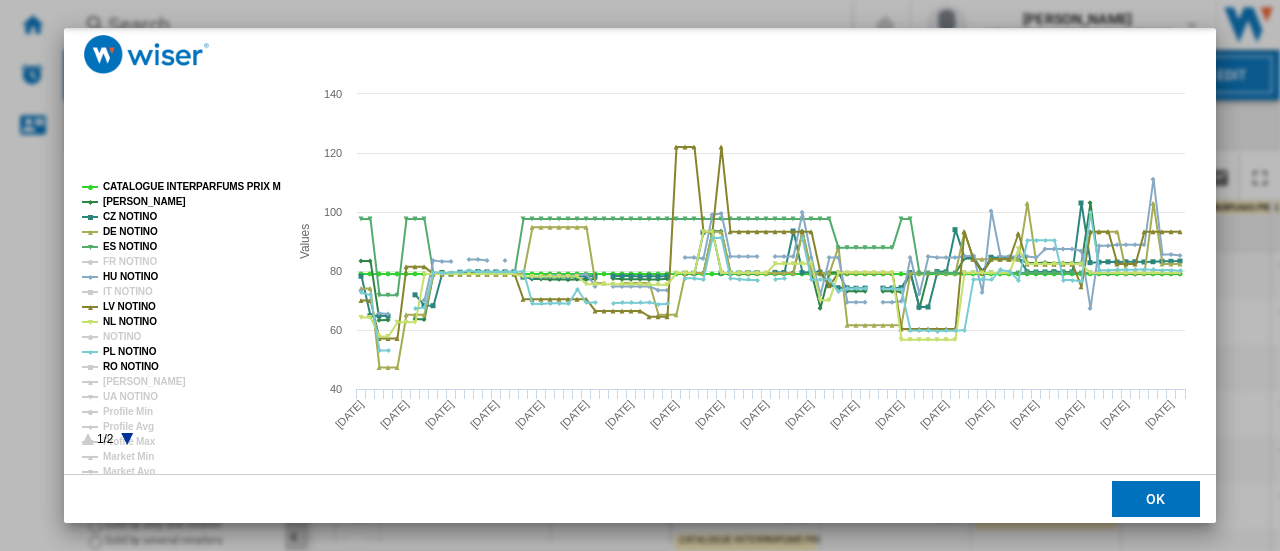 click on "RO NOTINO" 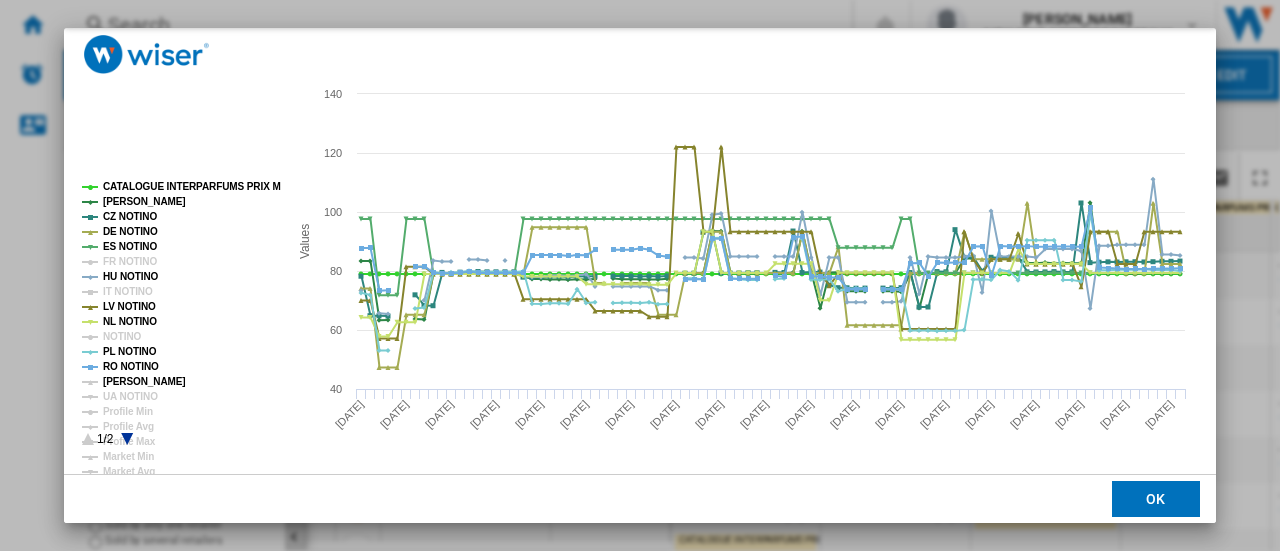 click on "[PERSON_NAME]" 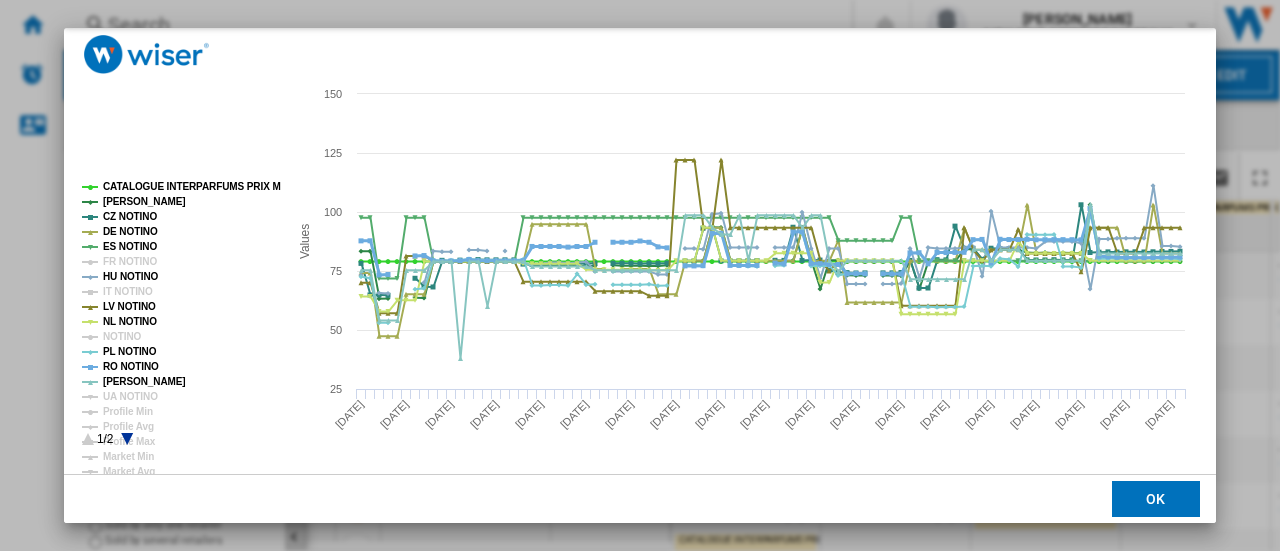 click on "RO NOTINO" 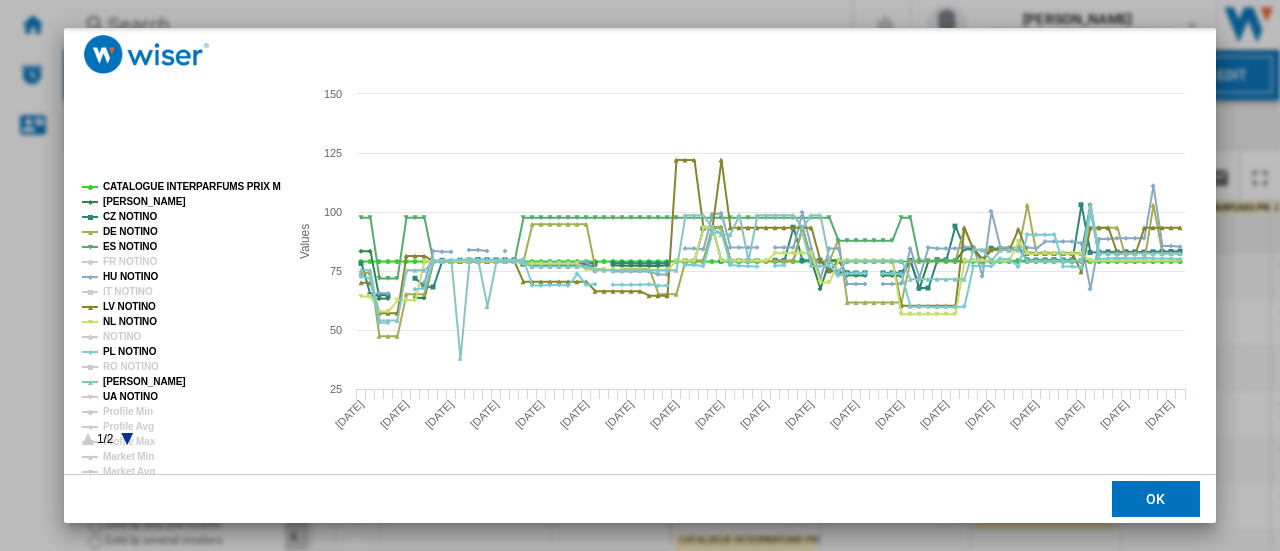 click on "UA NOTINO" 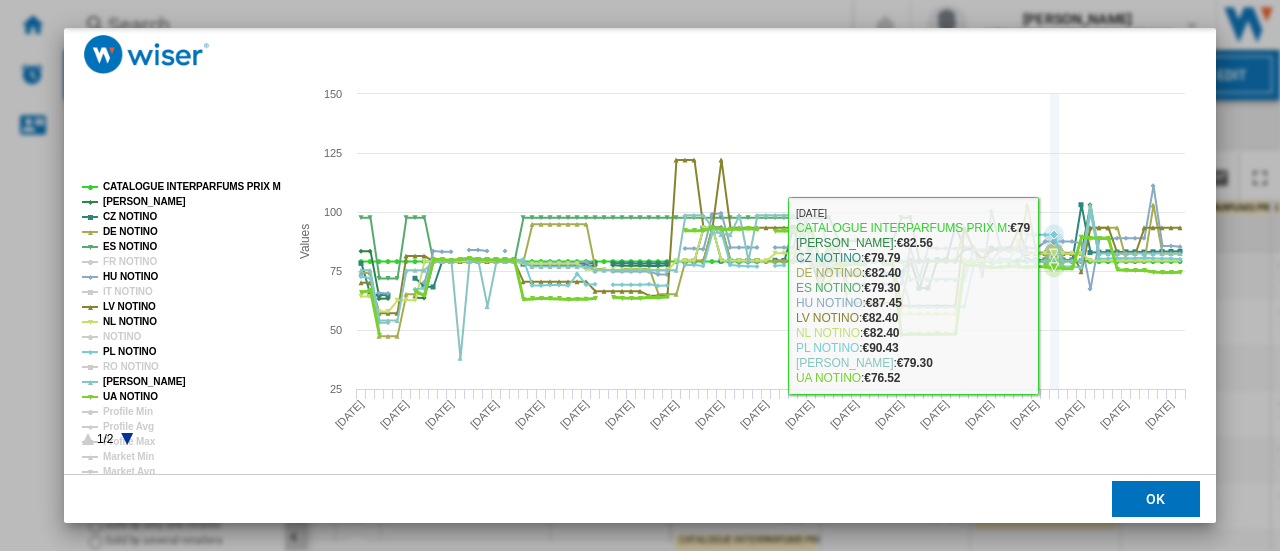 scroll, scrollTop: 0, scrollLeft: 0, axis: both 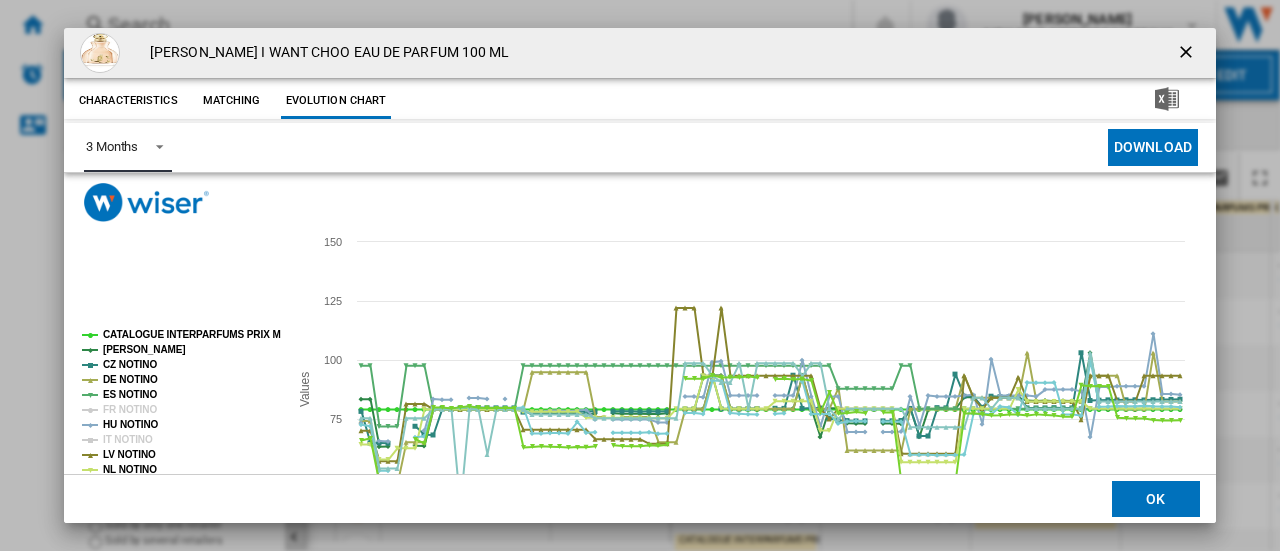 click at bounding box center [154, 145] 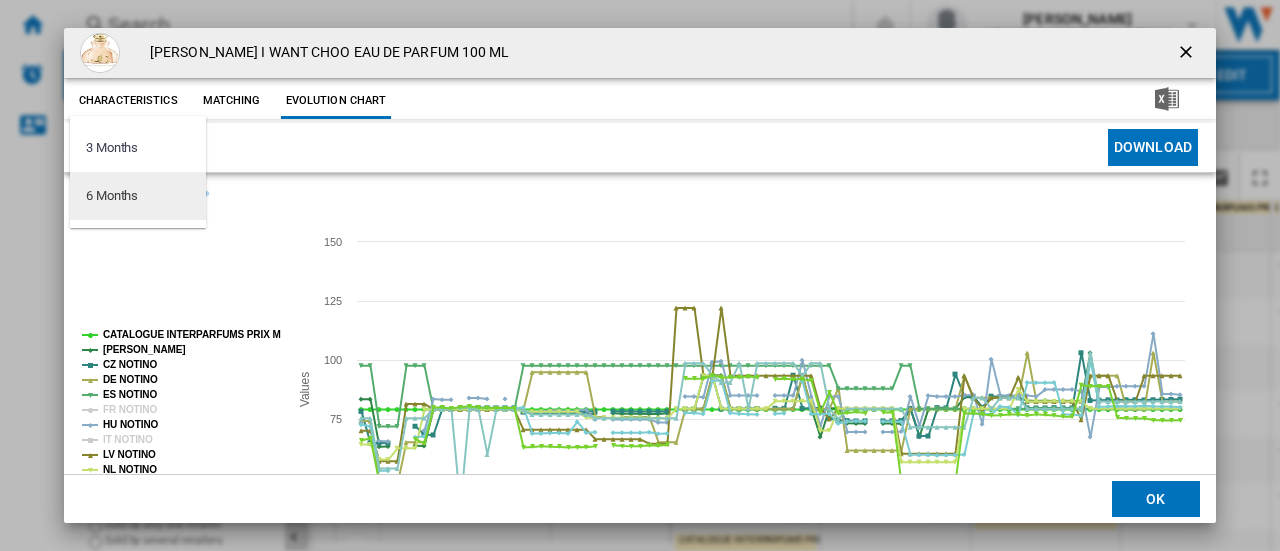 click on "6 Months" at bounding box center (112, 196) 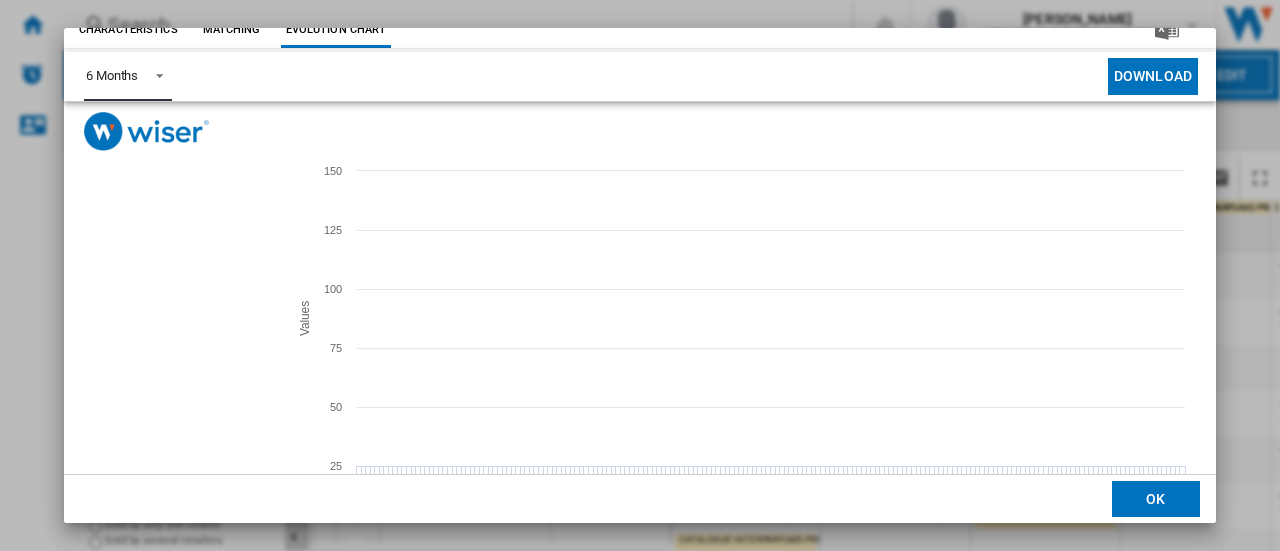 scroll, scrollTop: 100, scrollLeft: 0, axis: vertical 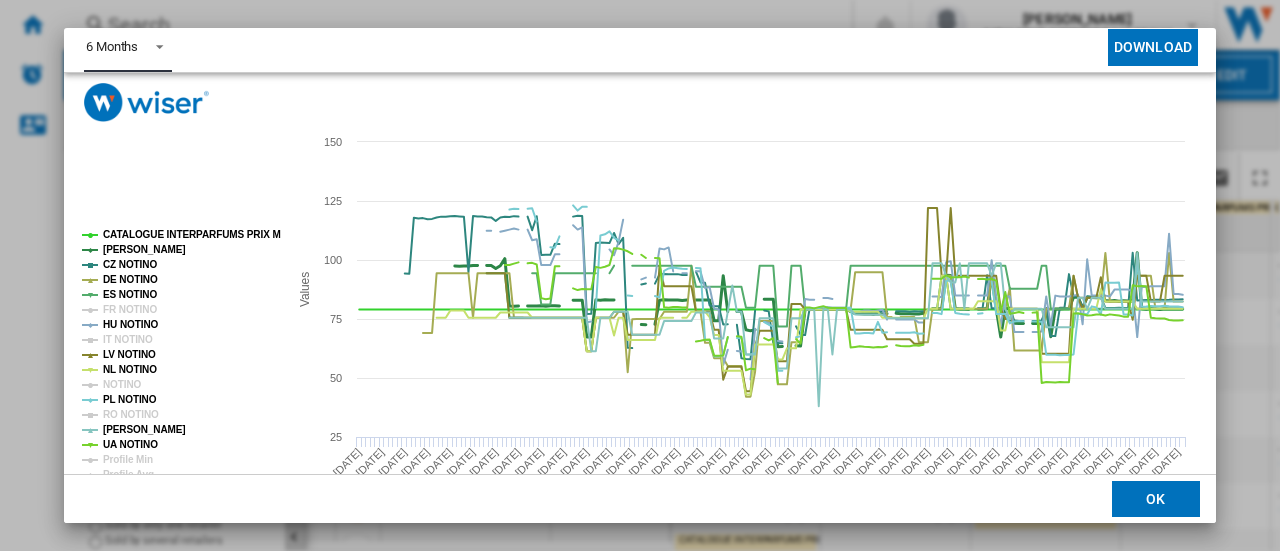 click on "[PERSON_NAME]" 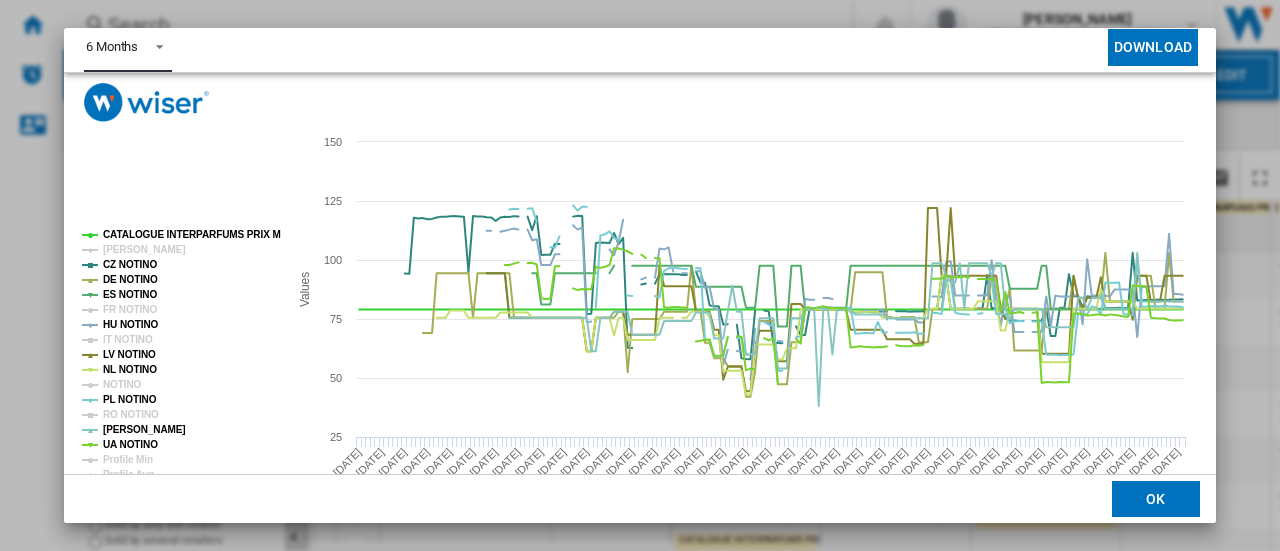 click on "[PERSON_NAME]" 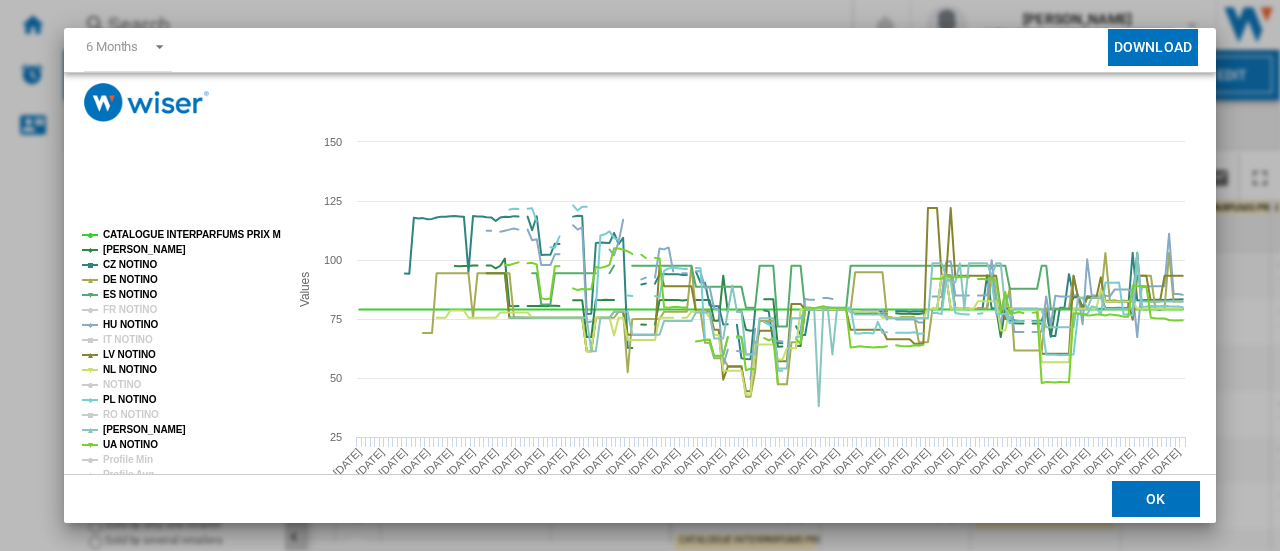 click on "[PERSON_NAME] I WANT CHOO EAU DE PARFUM 100 ML
Characteristics
Matching
Evolution chart
price N/A
delivery price N/A
title [PERSON_NAME] I WANT CHOO EAU DE PARFUM 100 ML
model I WANT CHOO EAU DE PARFUM 100 ML
suffix
brand [PERSON_NAME]
sku N/A
CAPACITY (ML) -
GENDER -
FRAGRANCE -
MASS (G) -" at bounding box center (640, 275) 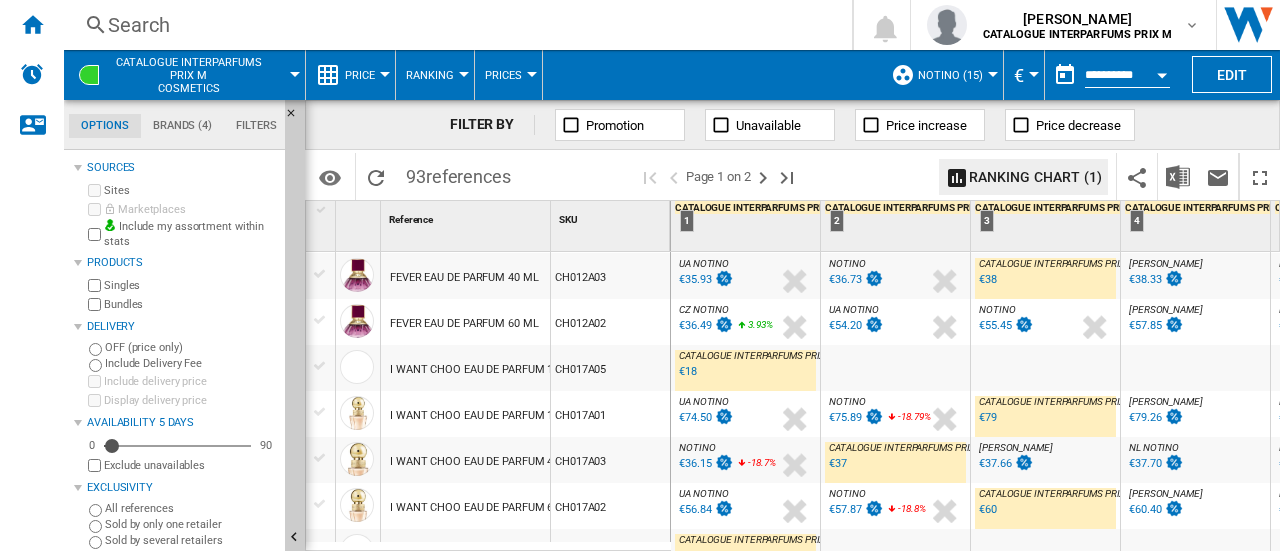 scroll, scrollTop: 400, scrollLeft: 0, axis: vertical 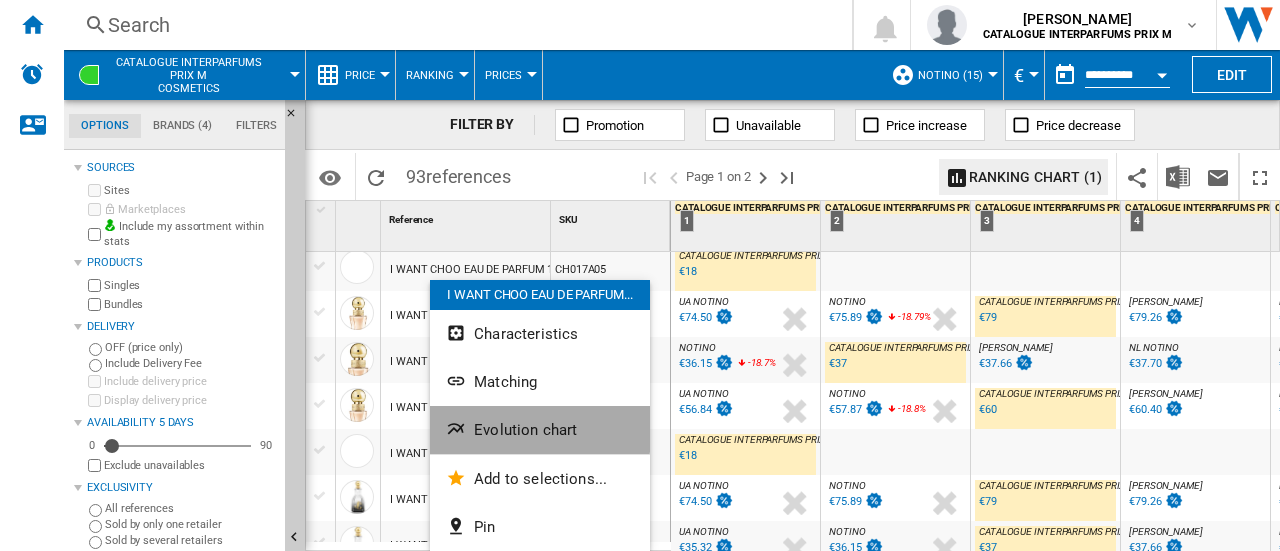 click on "Evolution chart" at bounding box center [525, 430] 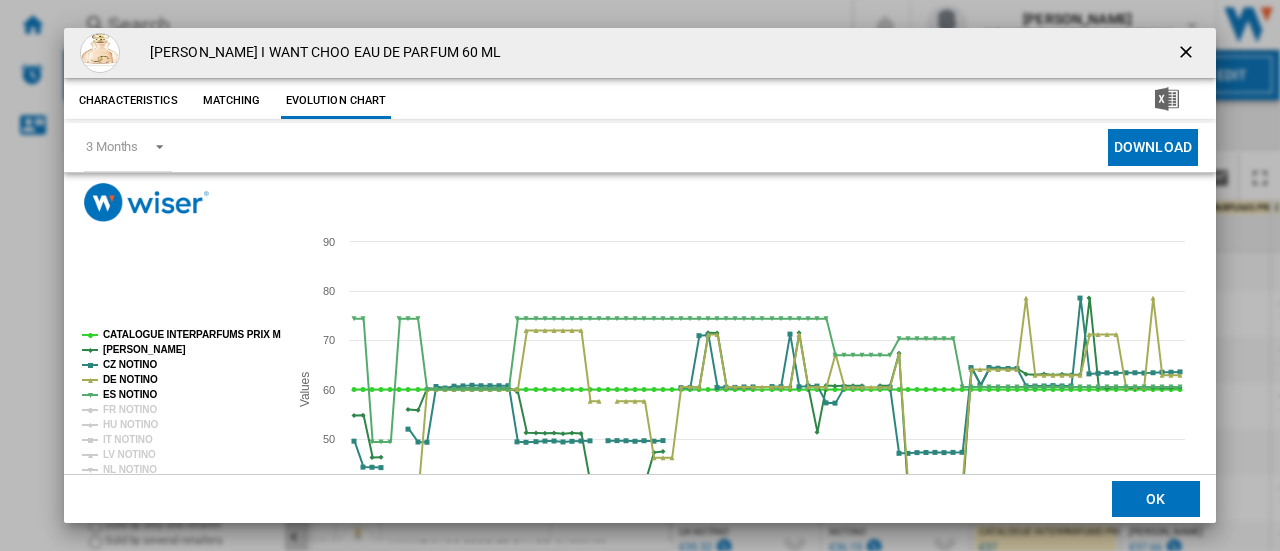 click at bounding box center (1188, 54) 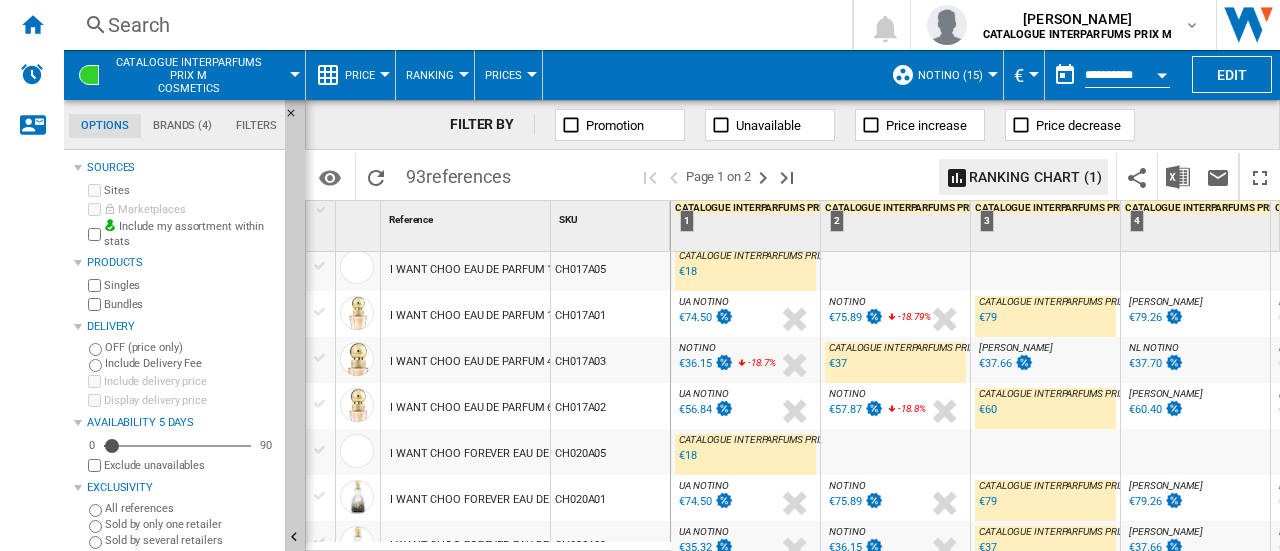 scroll, scrollTop: 500, scrollLeft: 0, axis: vertical 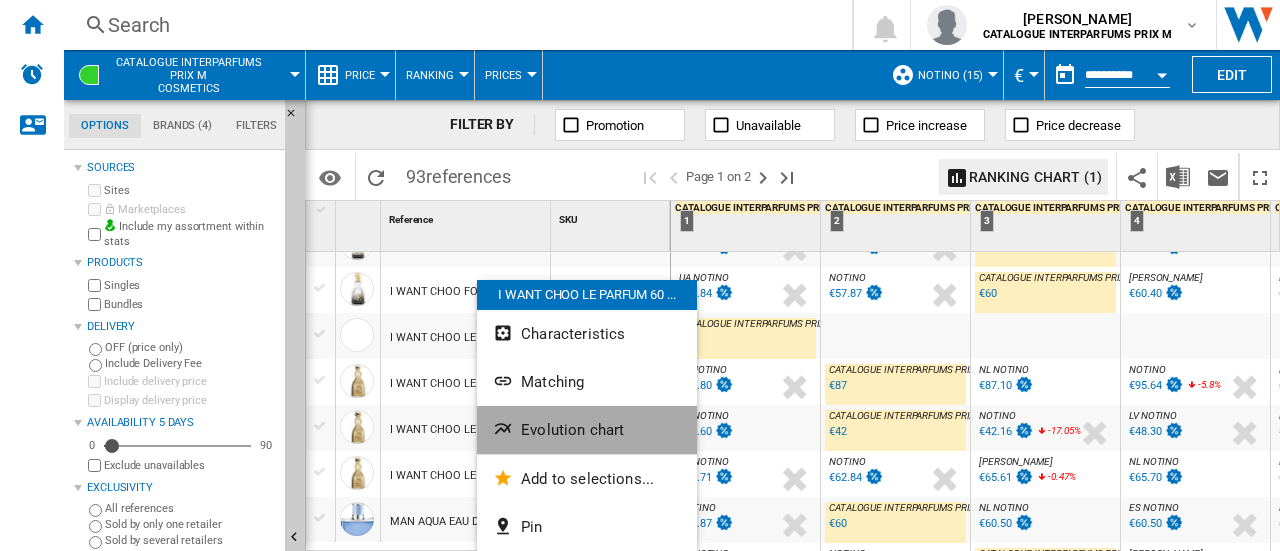 click on "Evolution chart" at bounding box center (572, 430) 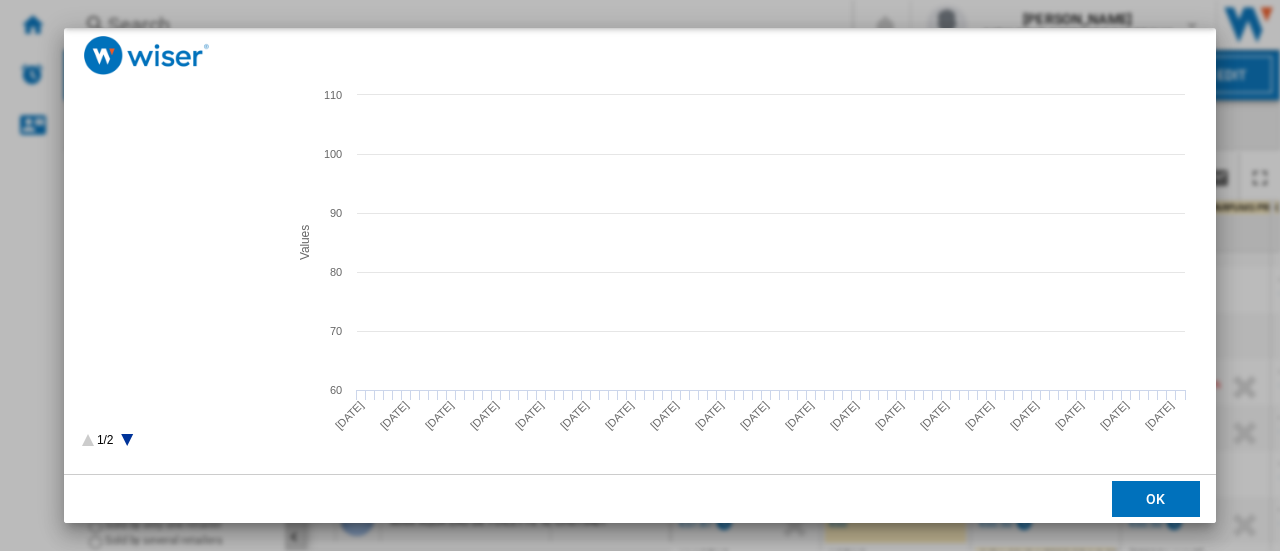 scroll, scrollTop: 148, scrollLeft: 0, axis: vertical 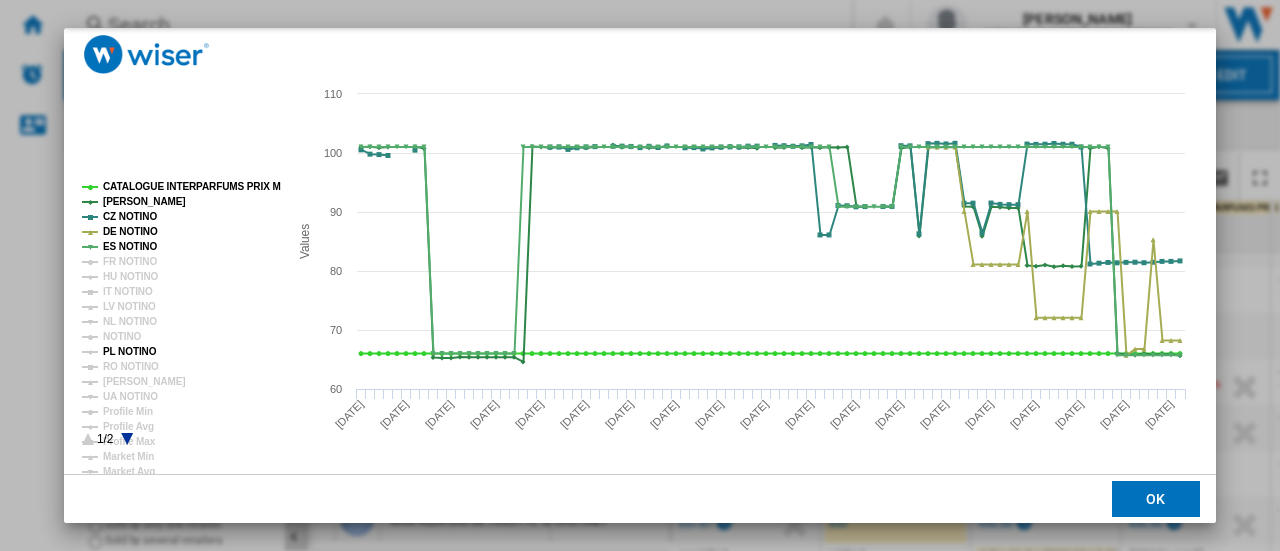click on "PL NOTINO" 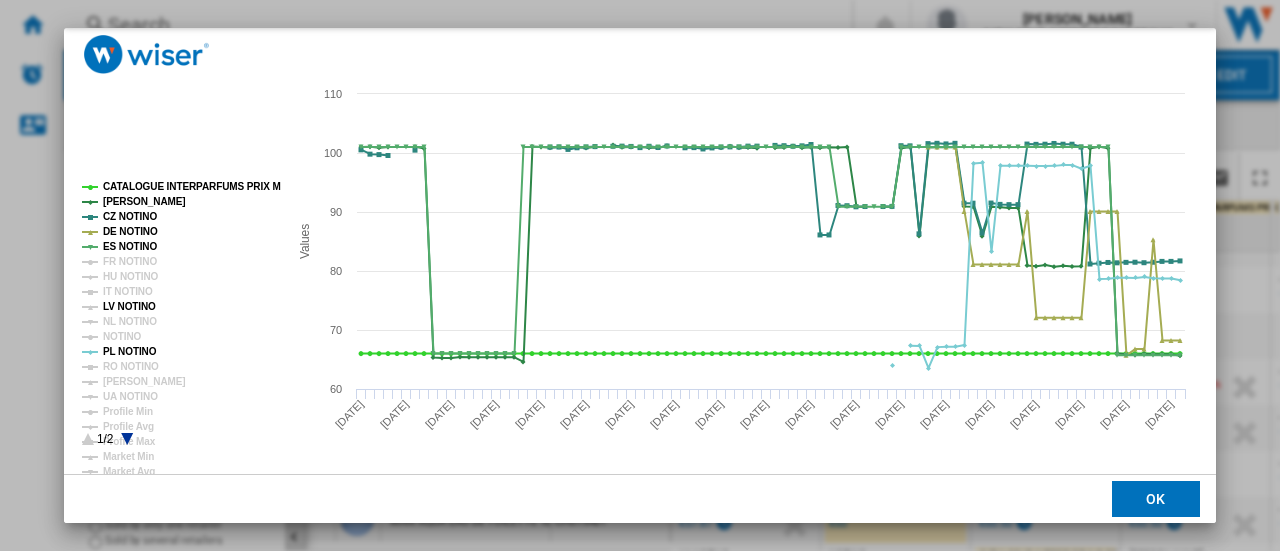 click on "LV NOTINO" 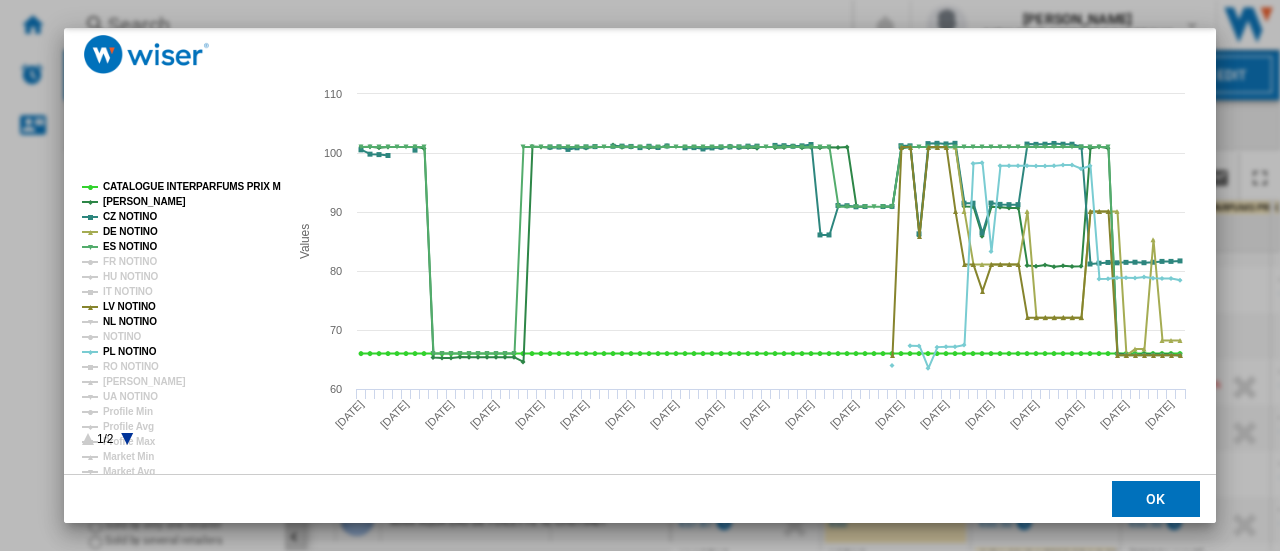 click on "NL NOTINO" 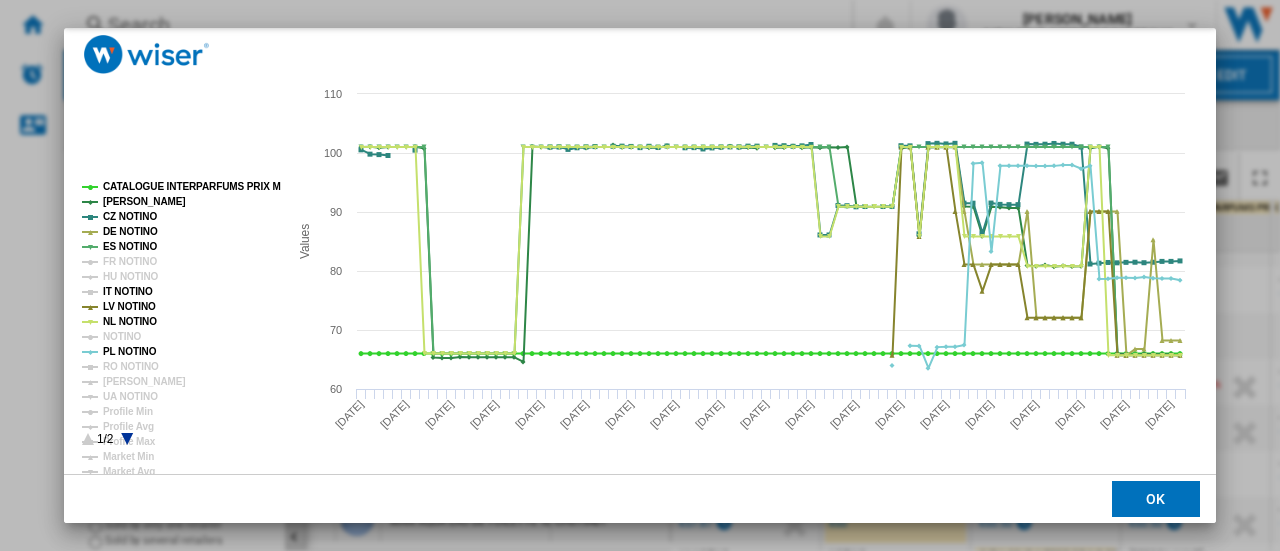 click on "IT NOTINO" 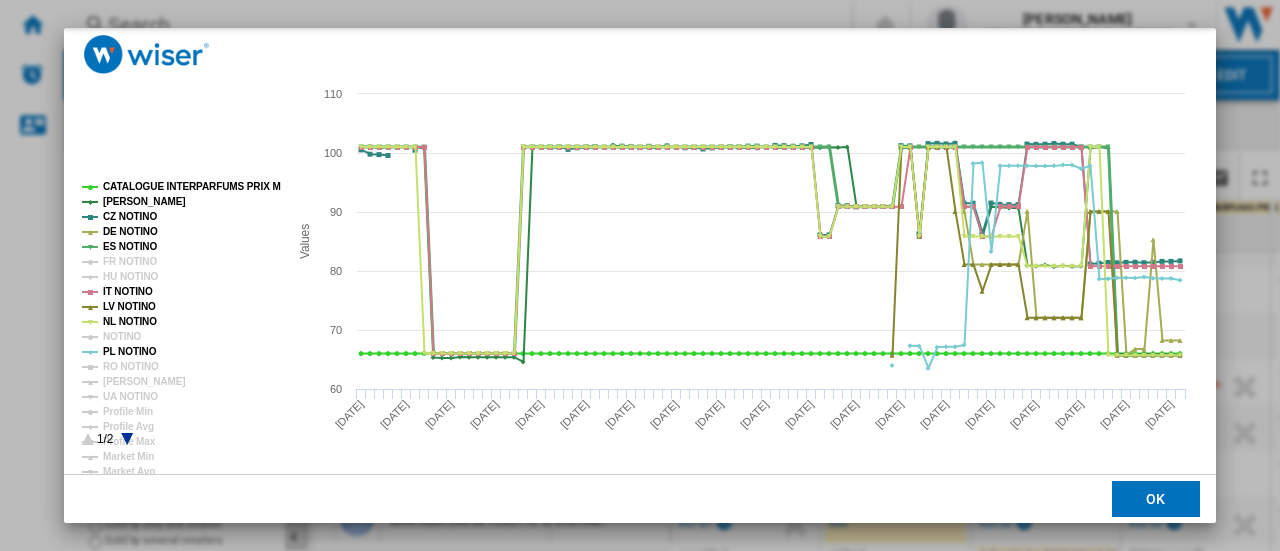 scroll, scrollTop: 0, scrollLeft: 0, axis: both 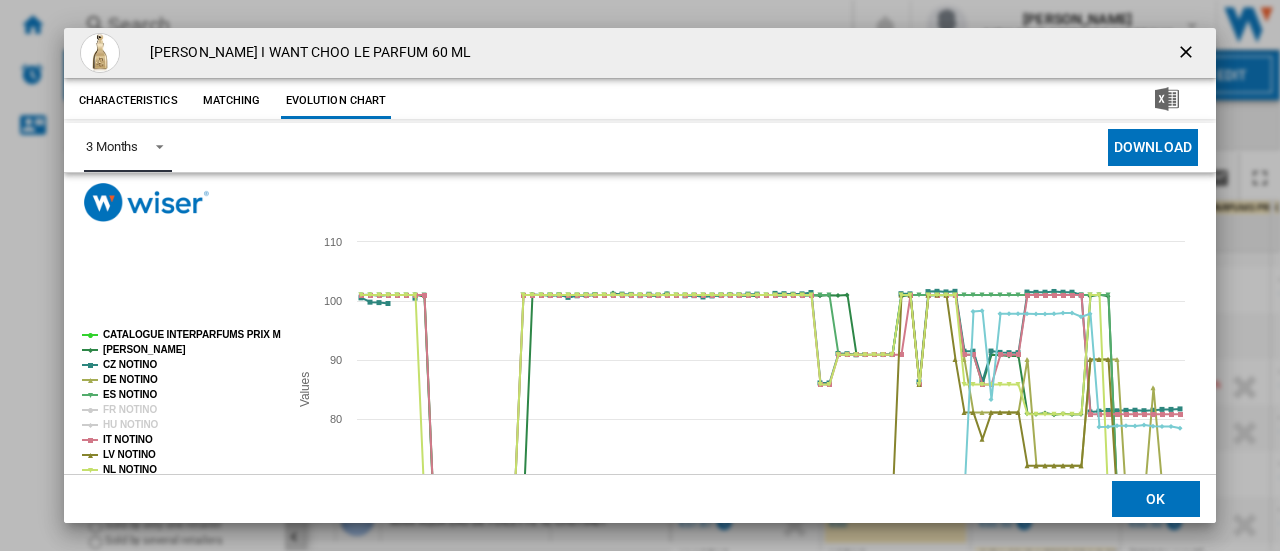 click at bounding box center [154, 145] 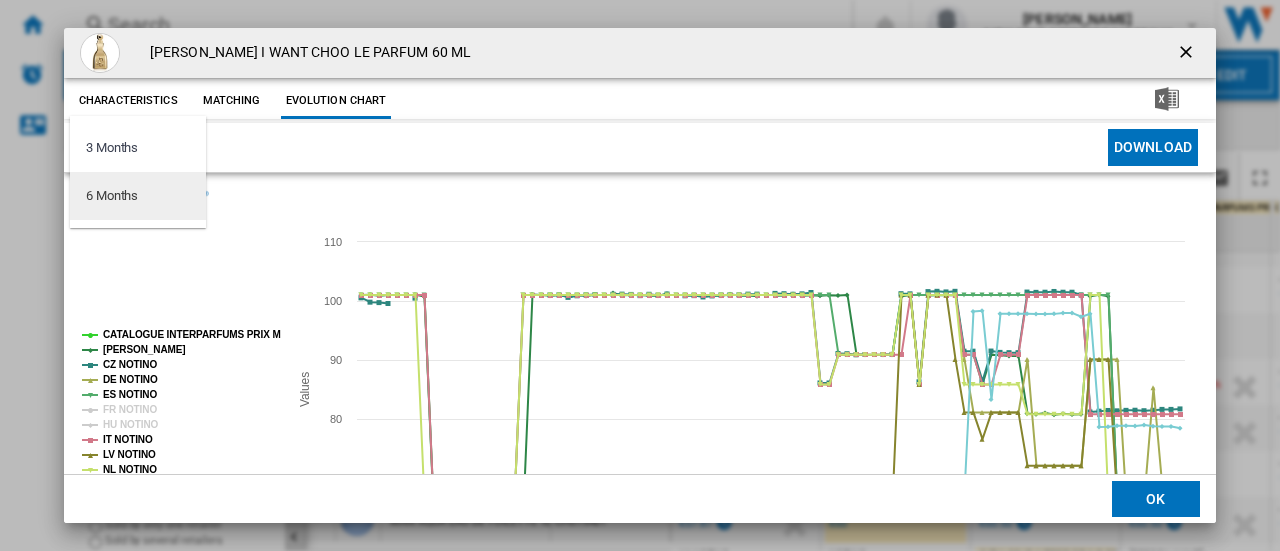 click on "6 Months" at bounding box center [112, 196] 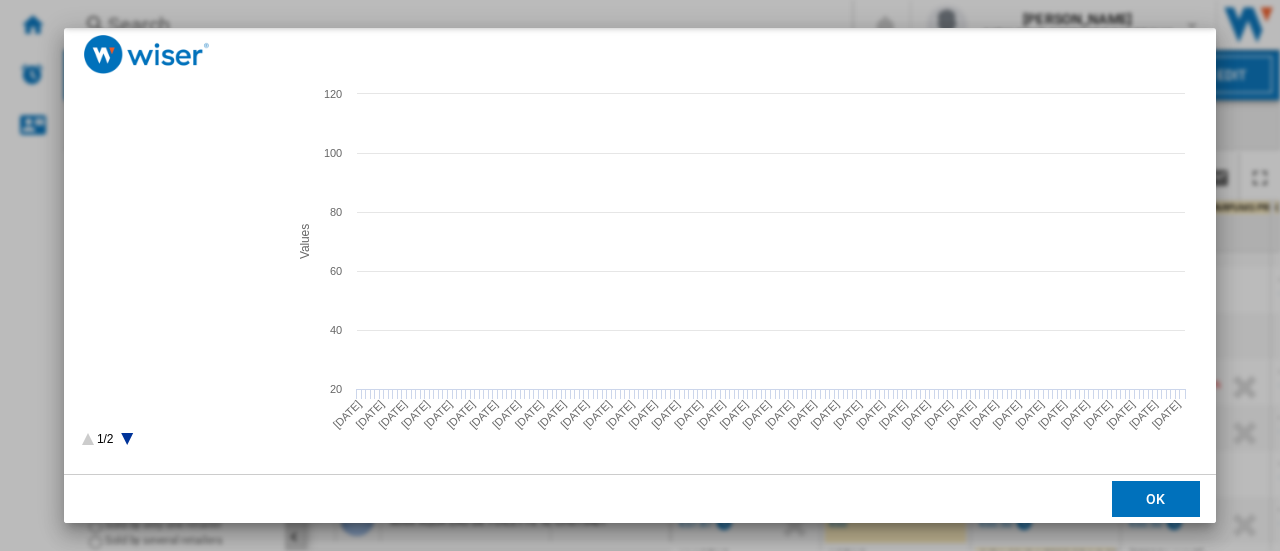 scroll, scrollTop: 0, scrollLeft: 0, axis: both 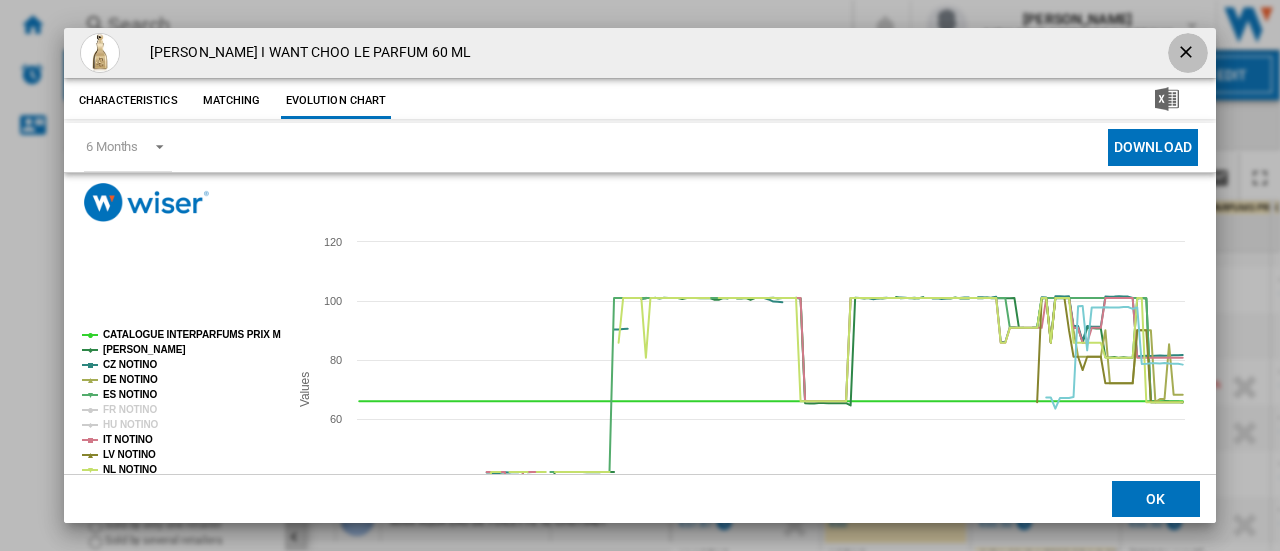 click at bounding box center [1188, 54] 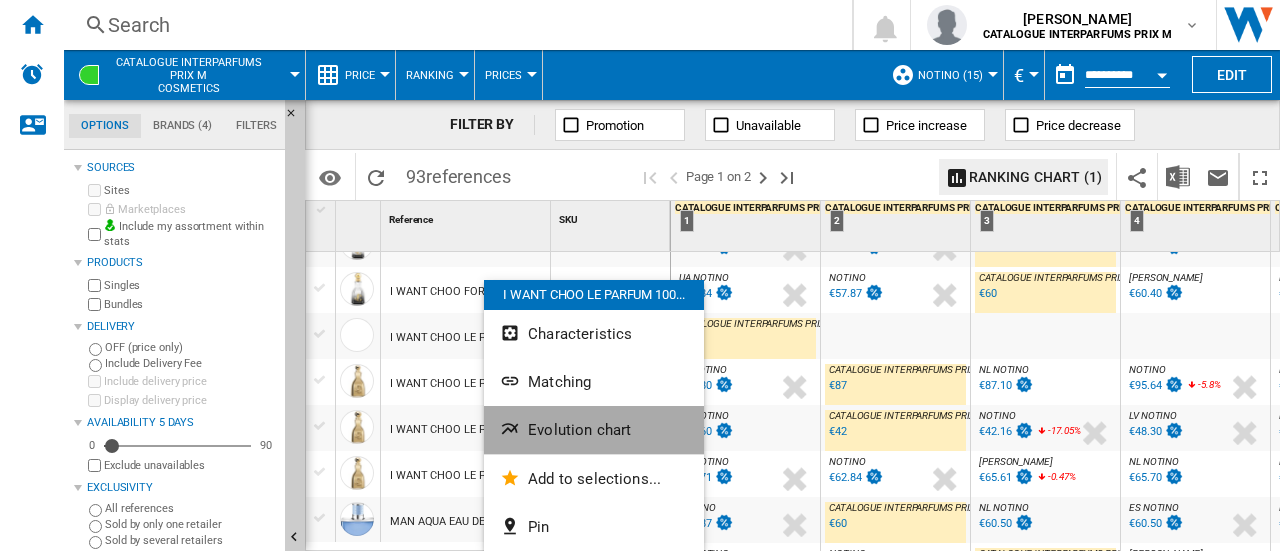 click on "Evolution chart" at bounding box center (594, 430) 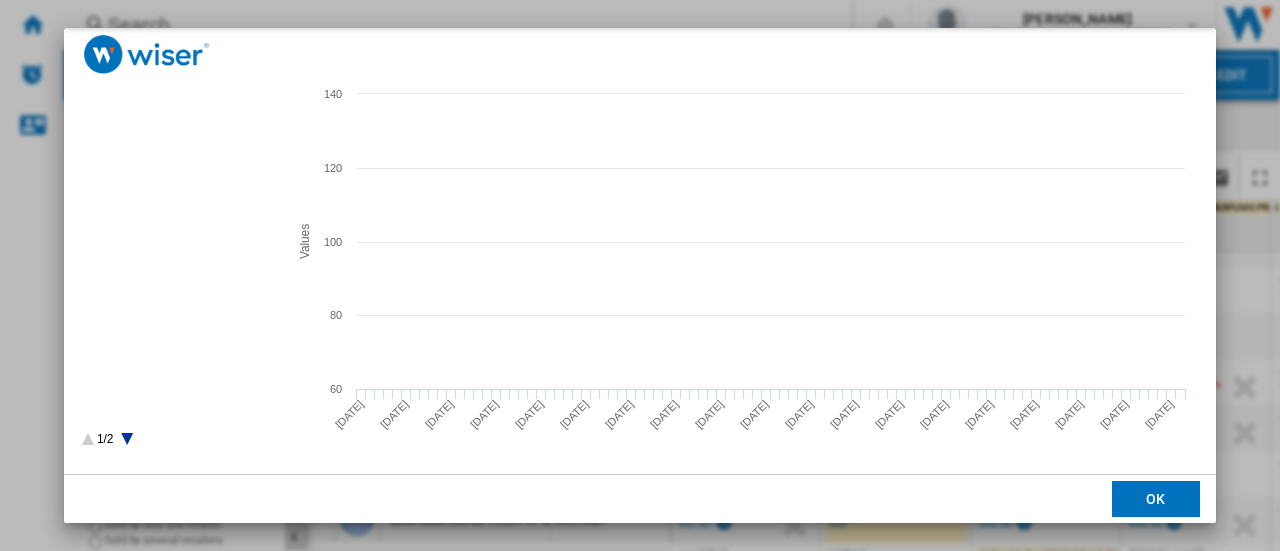 scroll, scrollTop: 0, scrollLeft: 0, axis: both 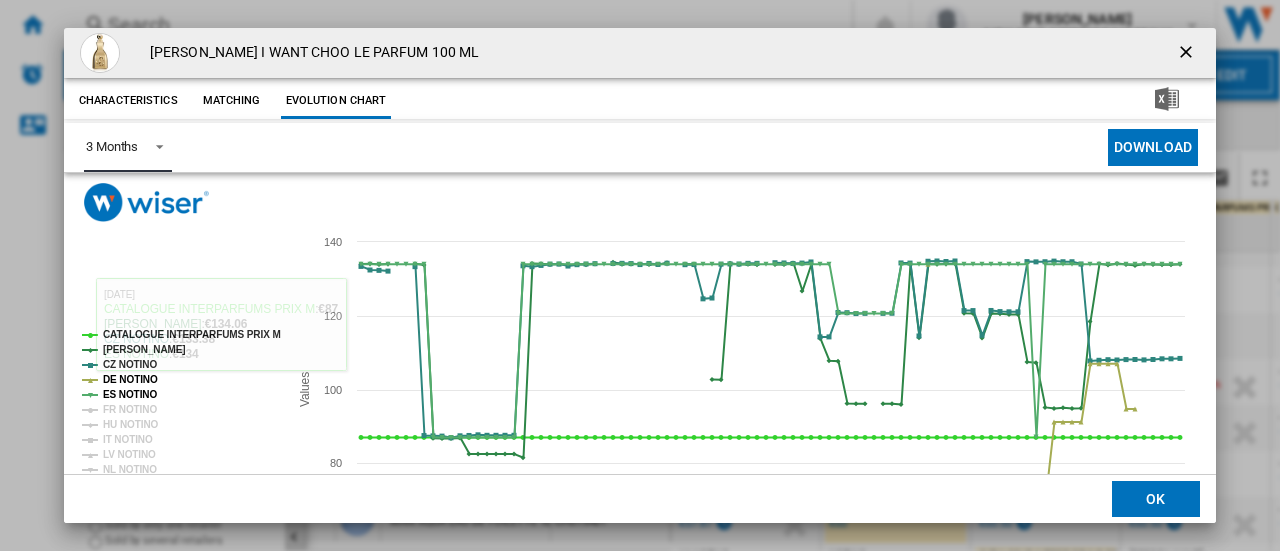 click on "3 Months" at bounding box center (112, 146) 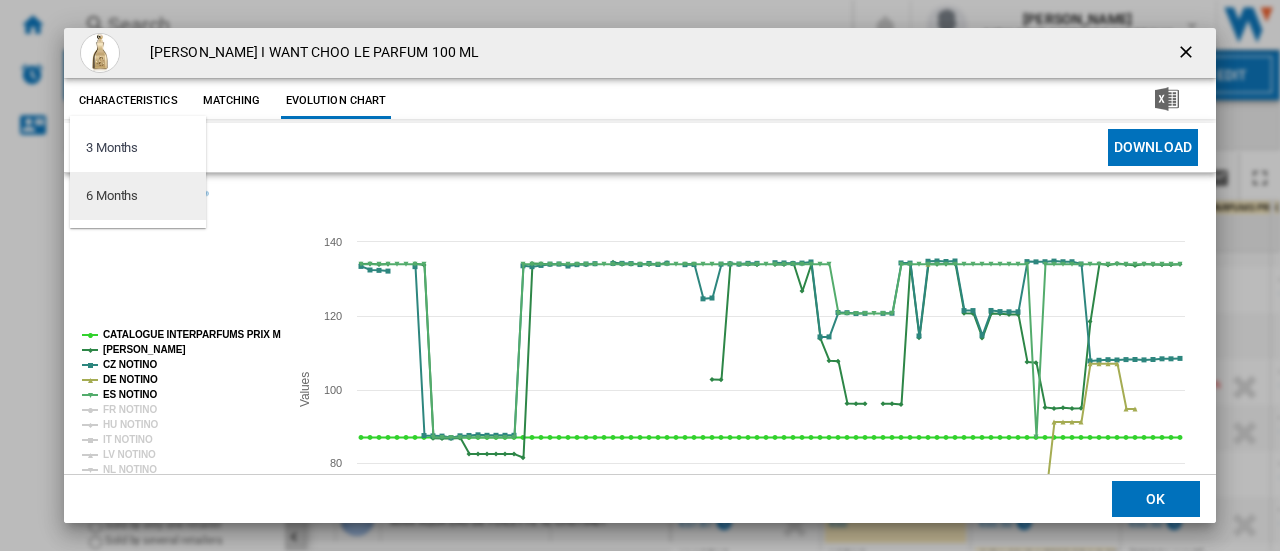 click on "6 Months" at bounding box center [112, 196] 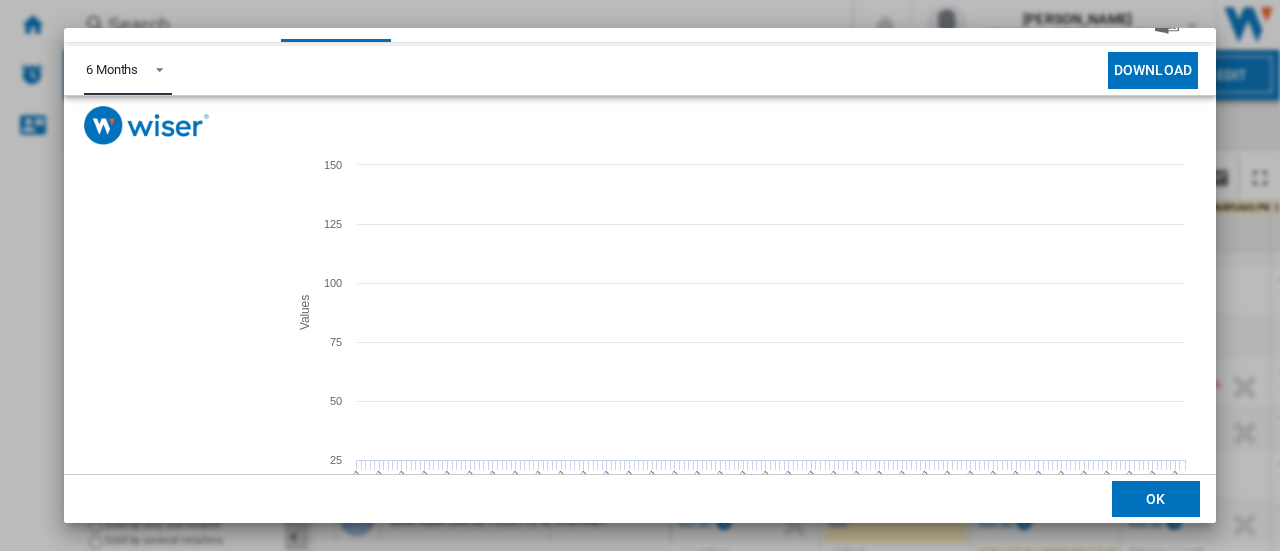 scroll, scrollTop: 100, scrollLeft: 0, axis: vertical 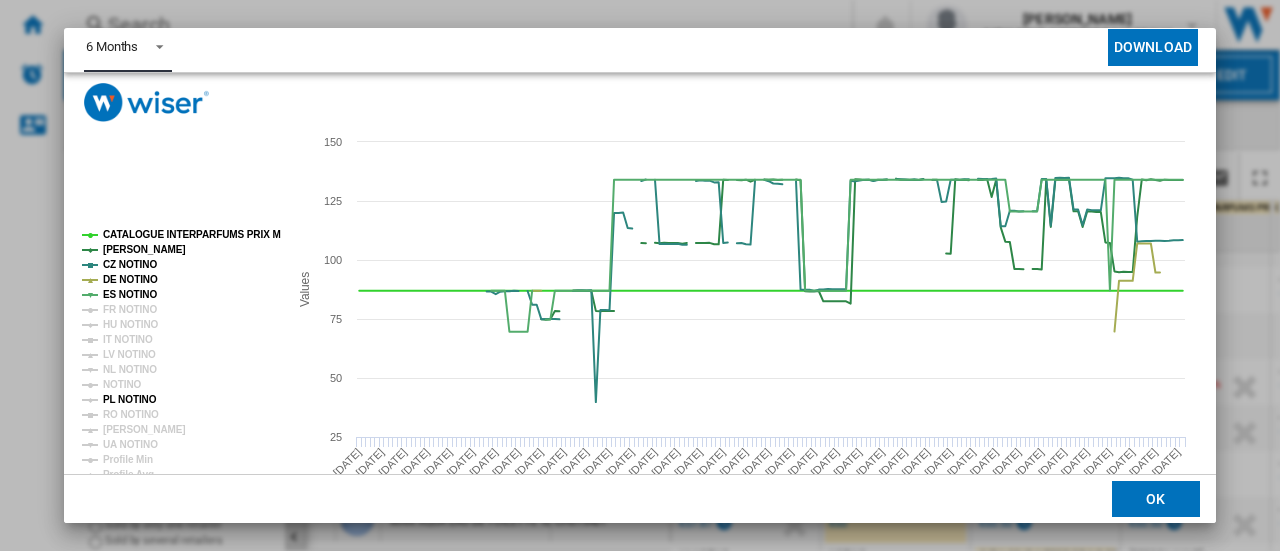 click on "PL NOTINO" 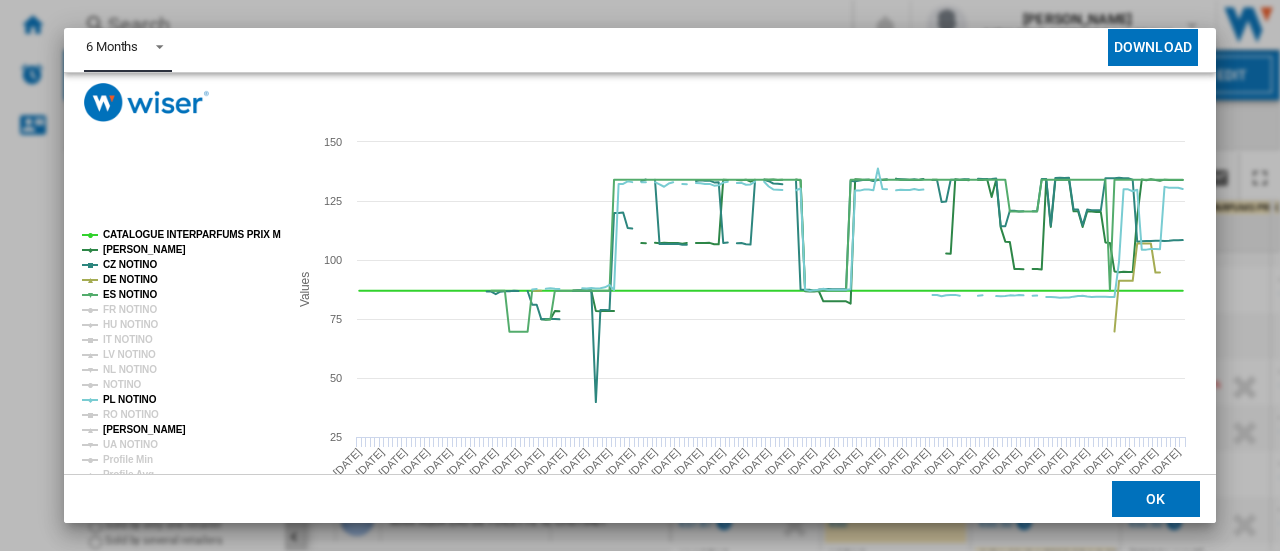 click on "[PERSON_NAME]" 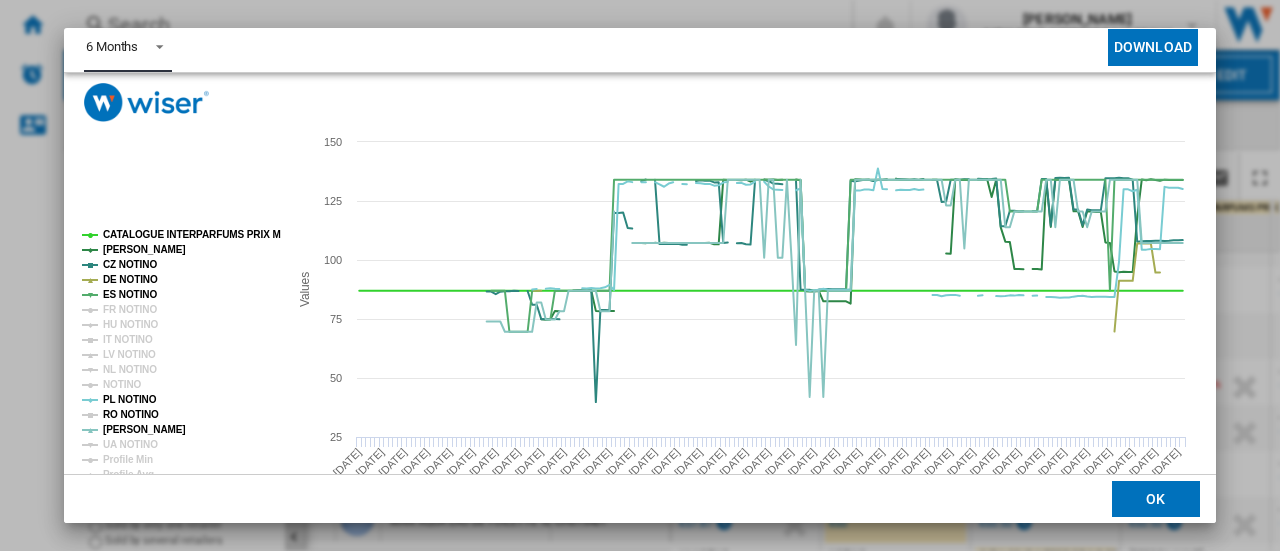 click on "RO NOTINO" 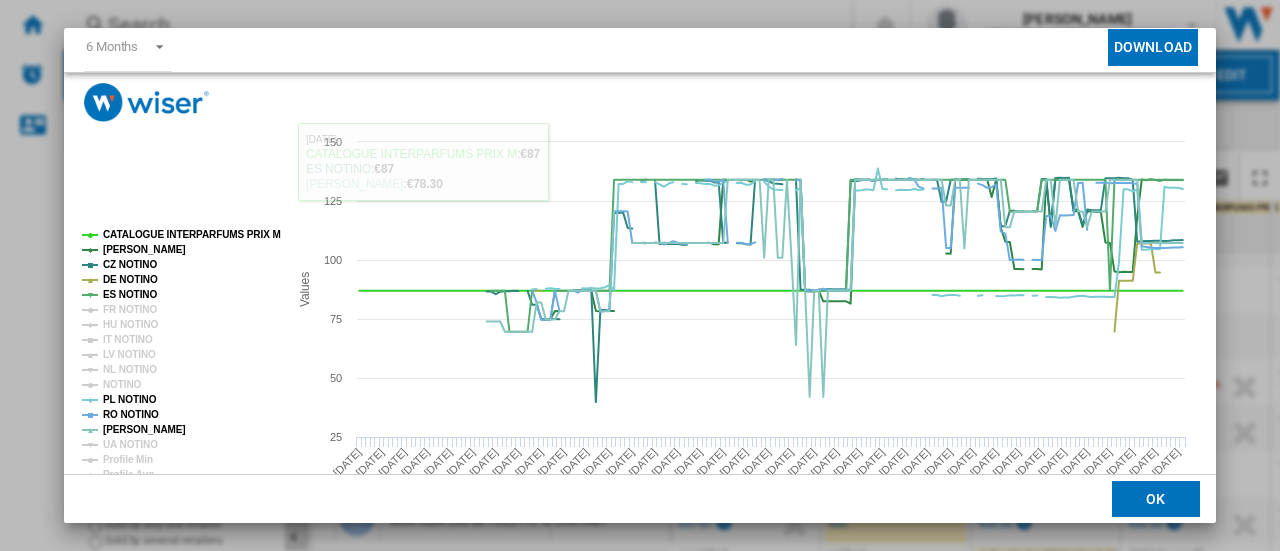 click on "Download" 